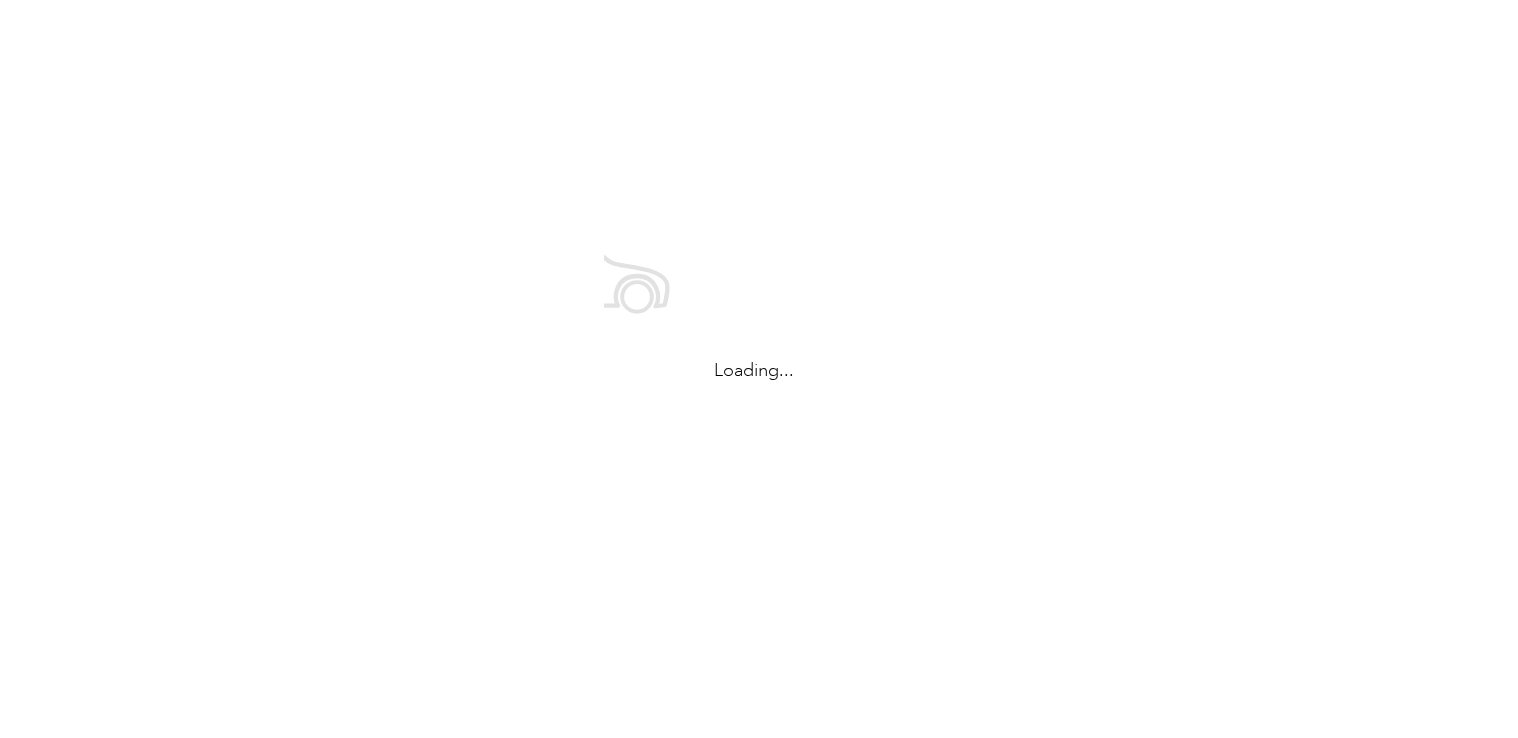 scroll, scrollTop: 0, scrollLeft: 0, axis: both 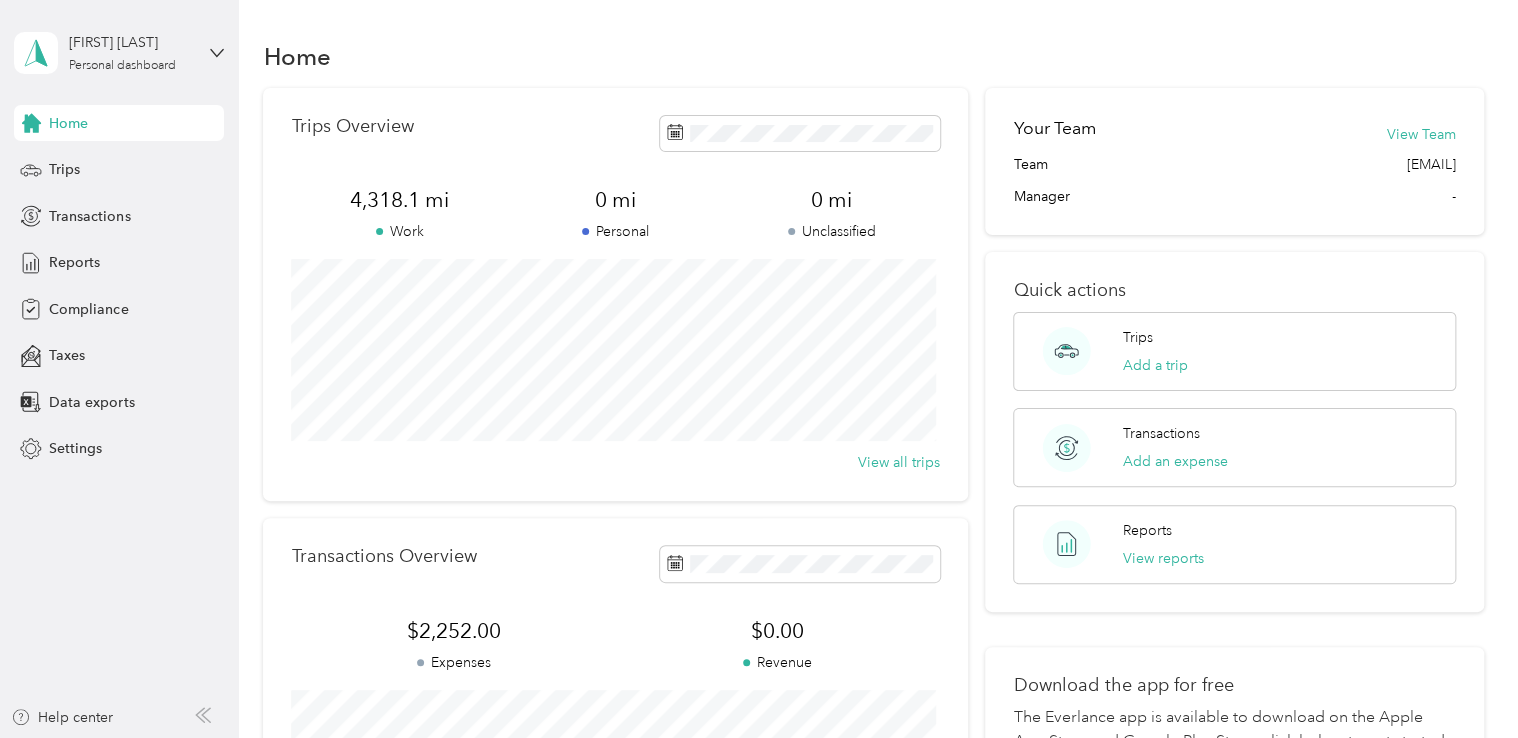 click on "Home" at bounding box center [68, 123] 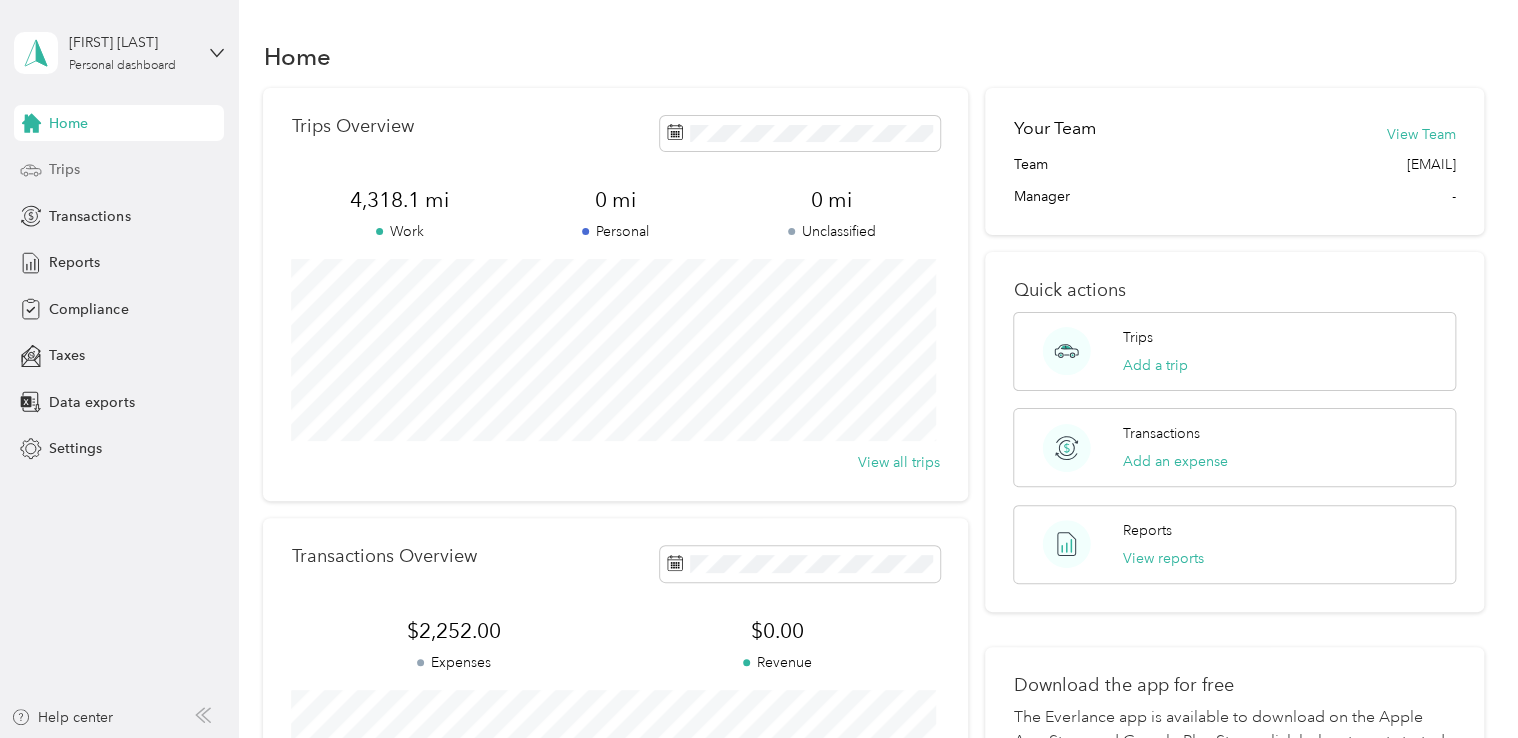 click on "Trips" at bounding box center (64, 169) 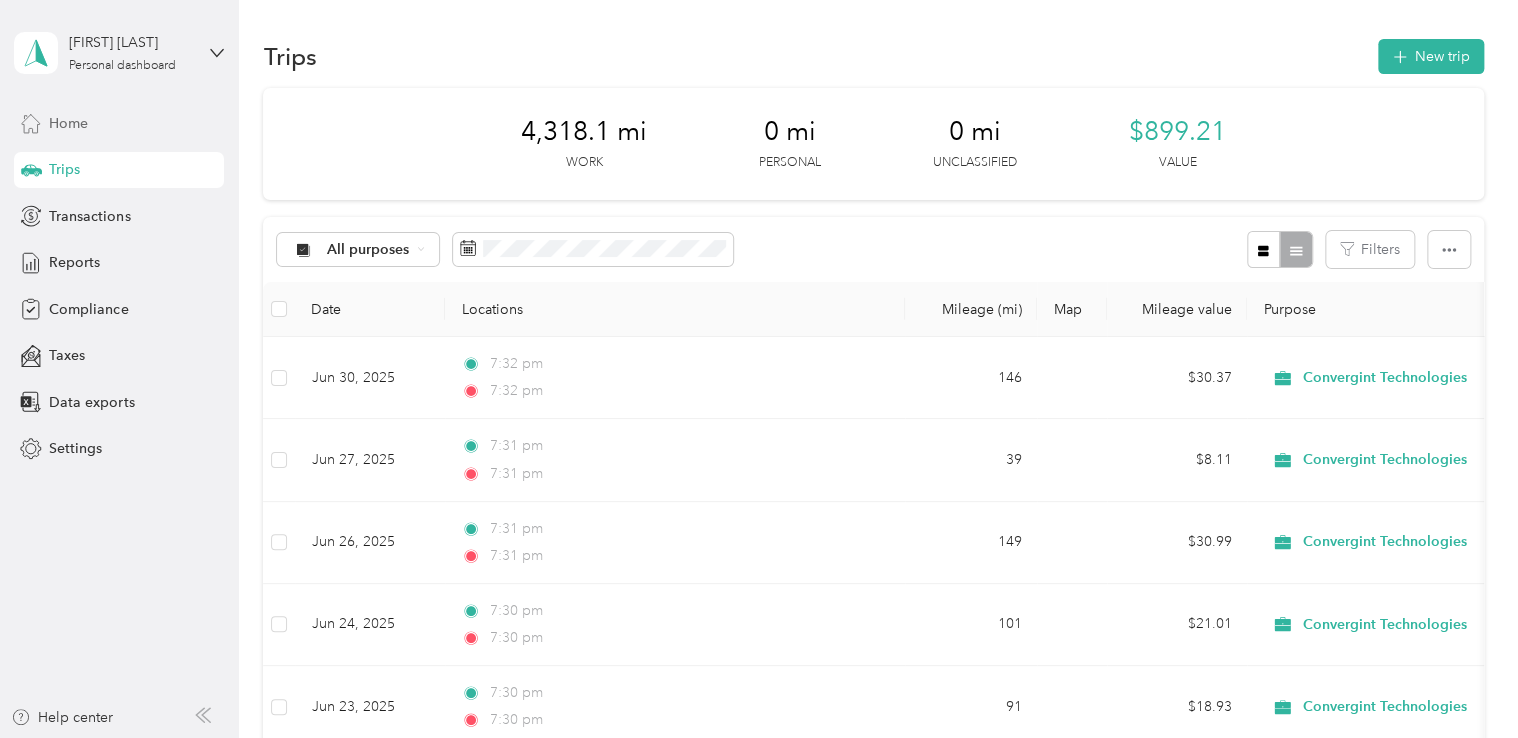 click on "Home" at bounding box center (68, 123) 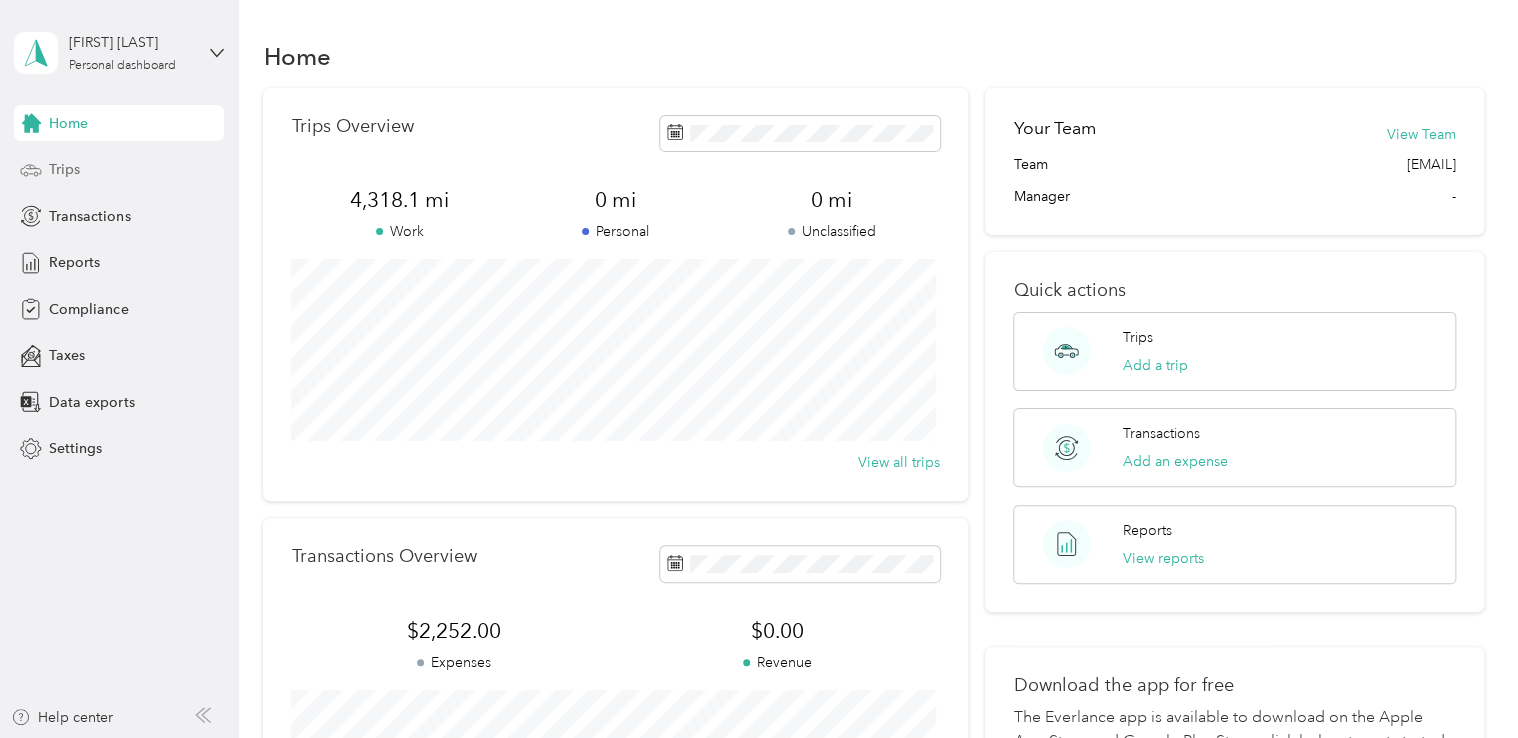 click on "Trips" at bounding box center [64, 169] 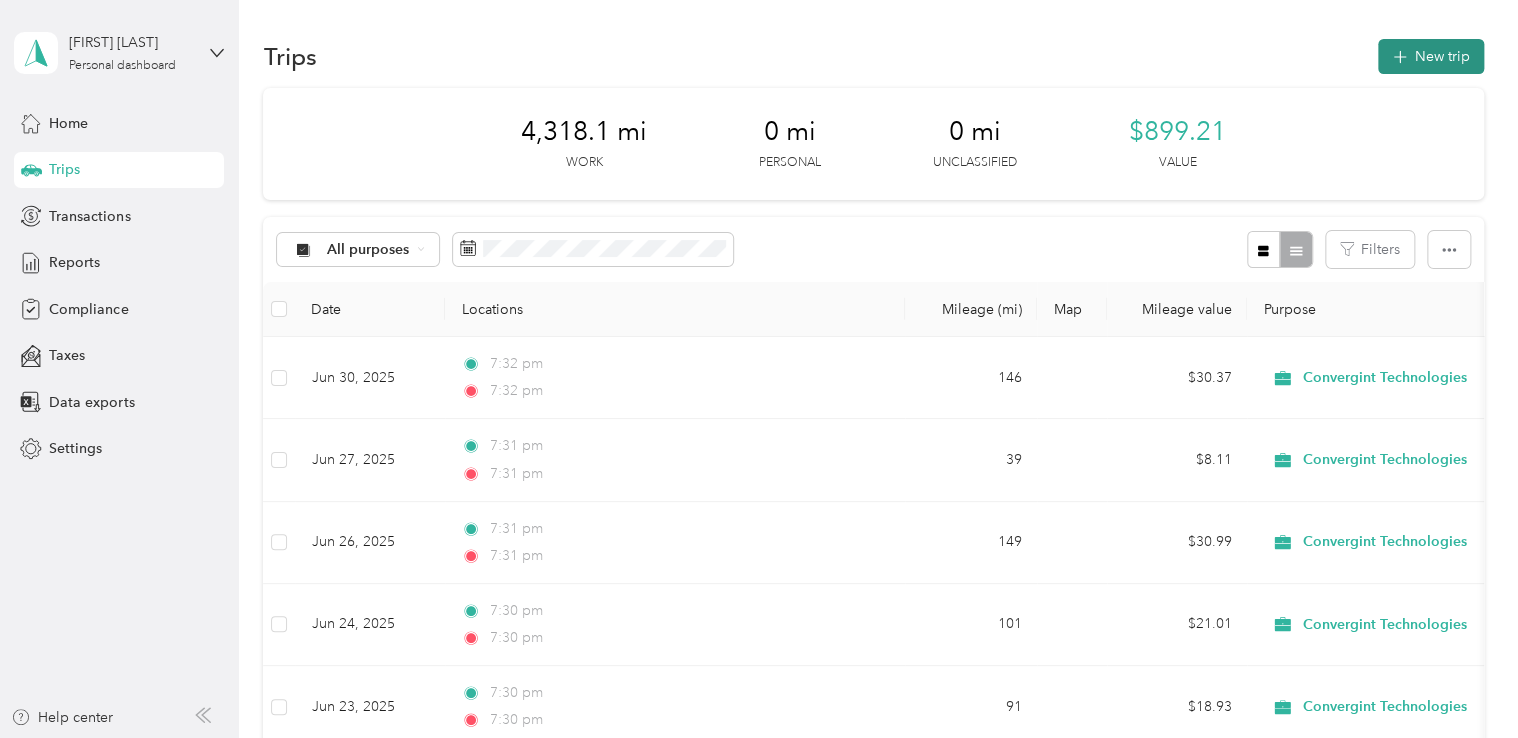 click on "New trip" at bounding box center (1431, 56) 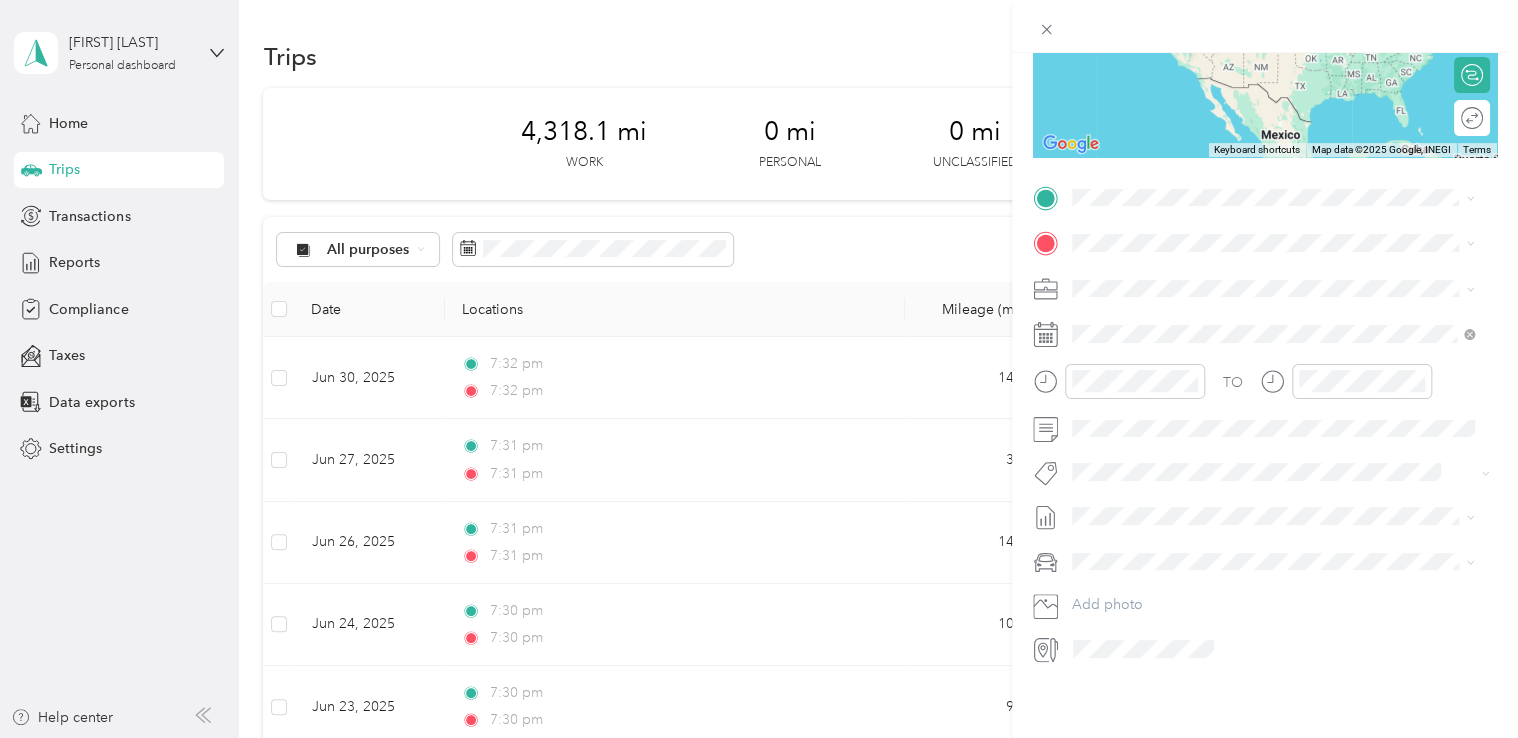 scroll, scrollTop: 310, scrollLeft: 0, axis: vertical 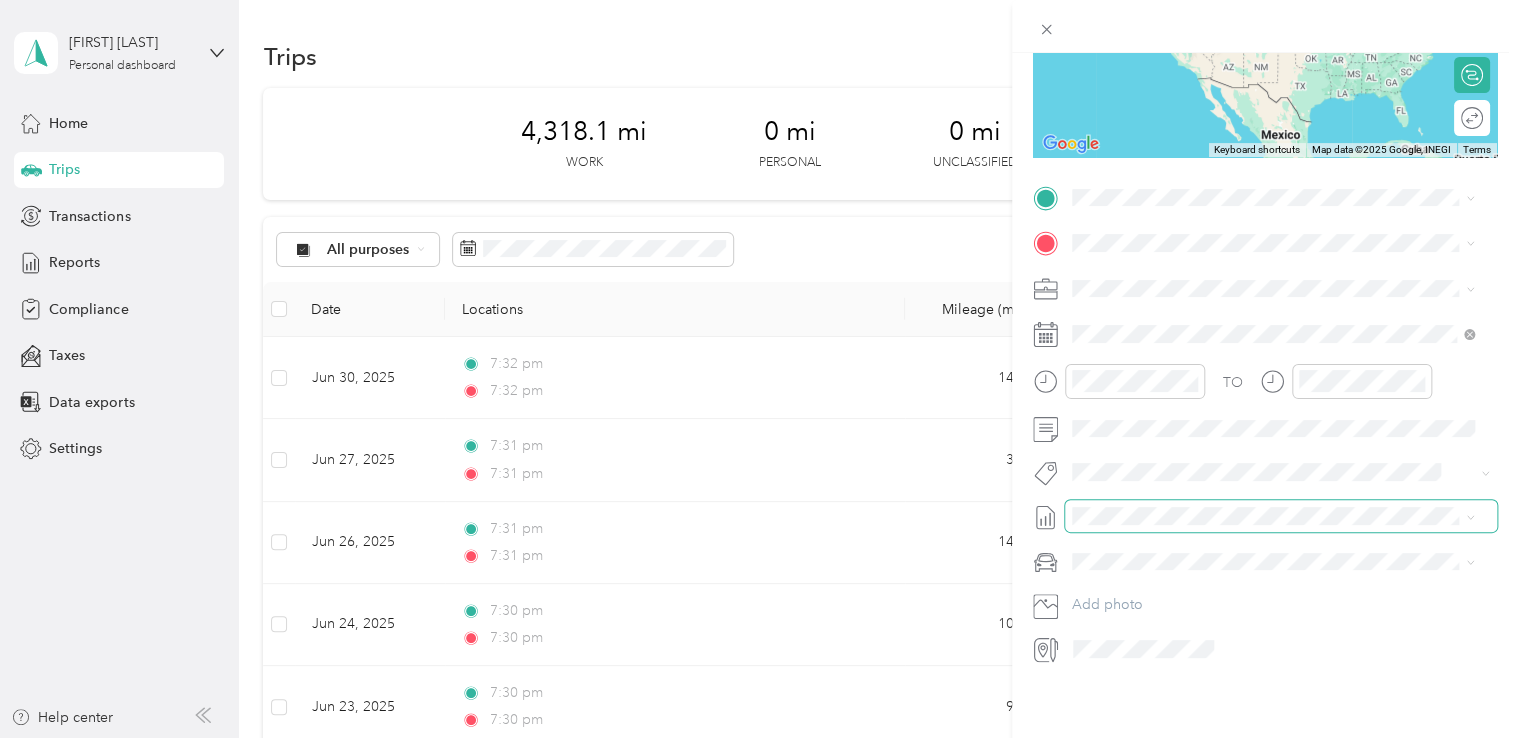 click at bounding box center (1281, 516) 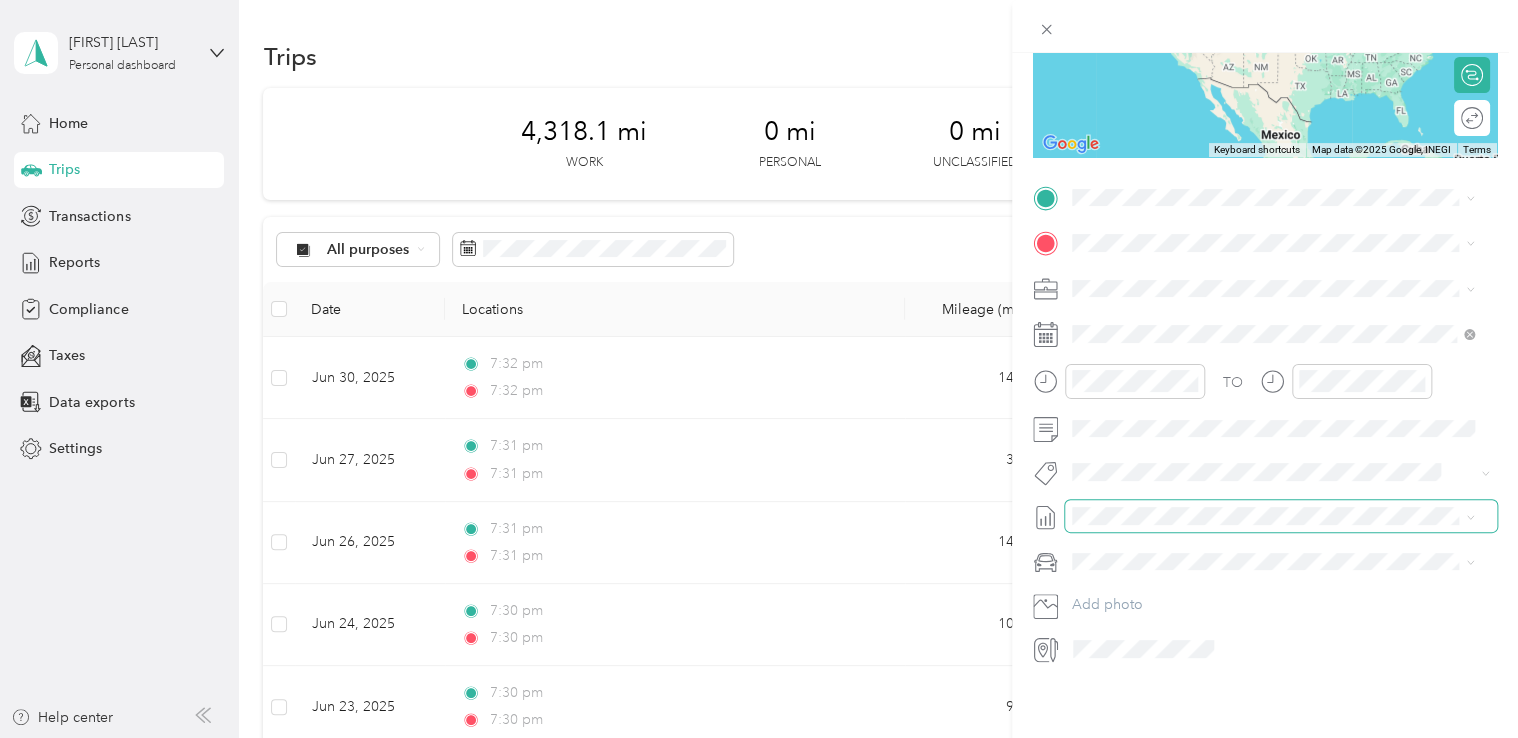 click at bounding box center [1281, 516] 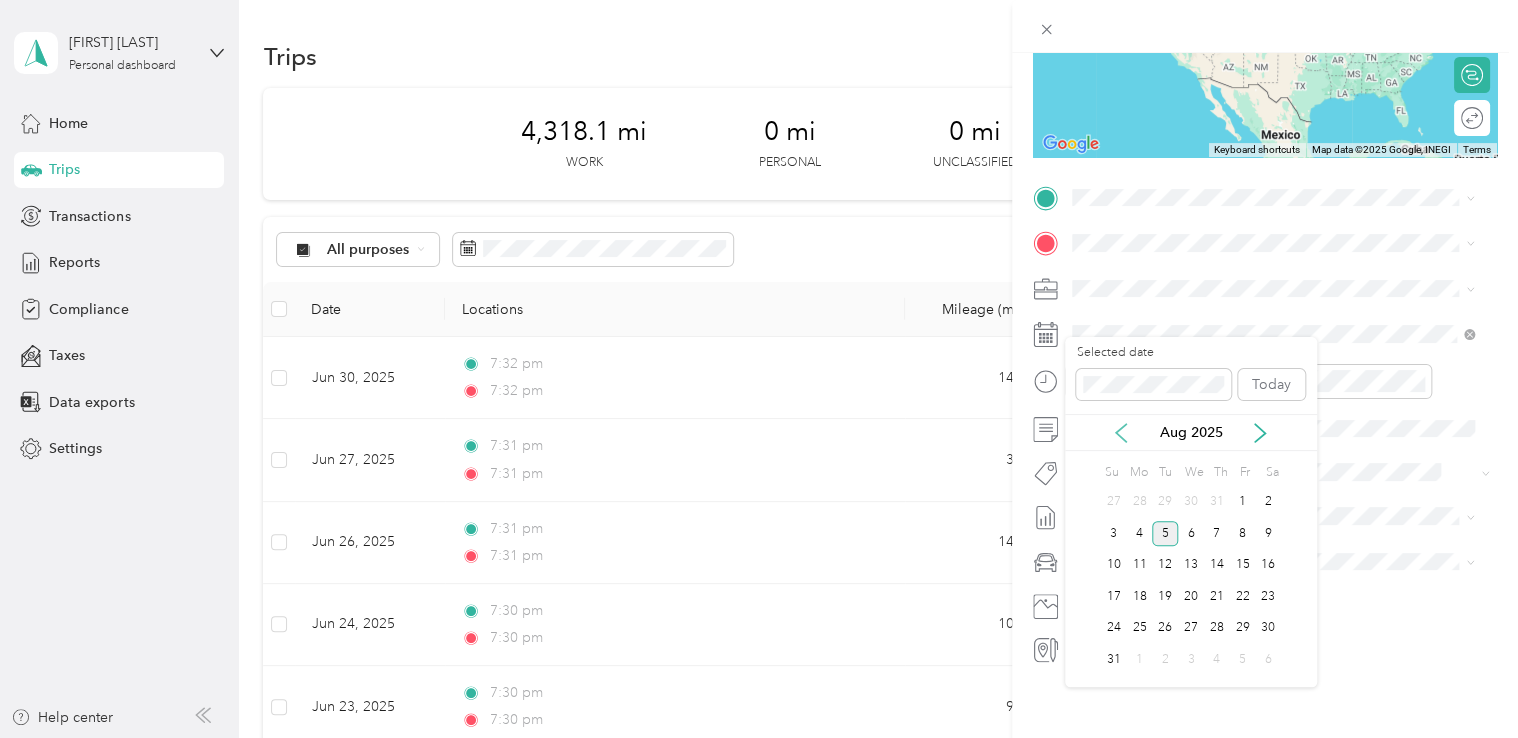 click 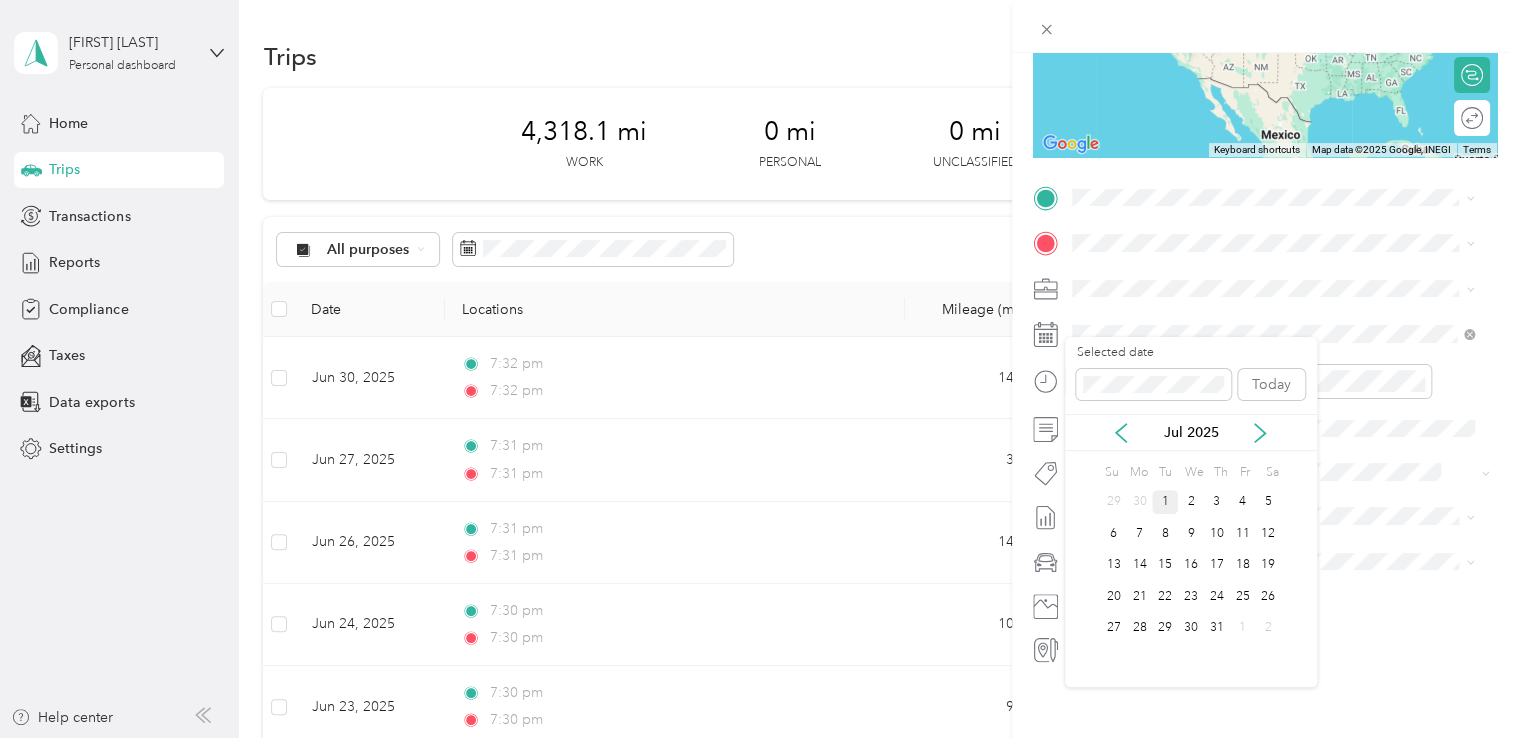 click on "1" at bounding box center [1165, 502] 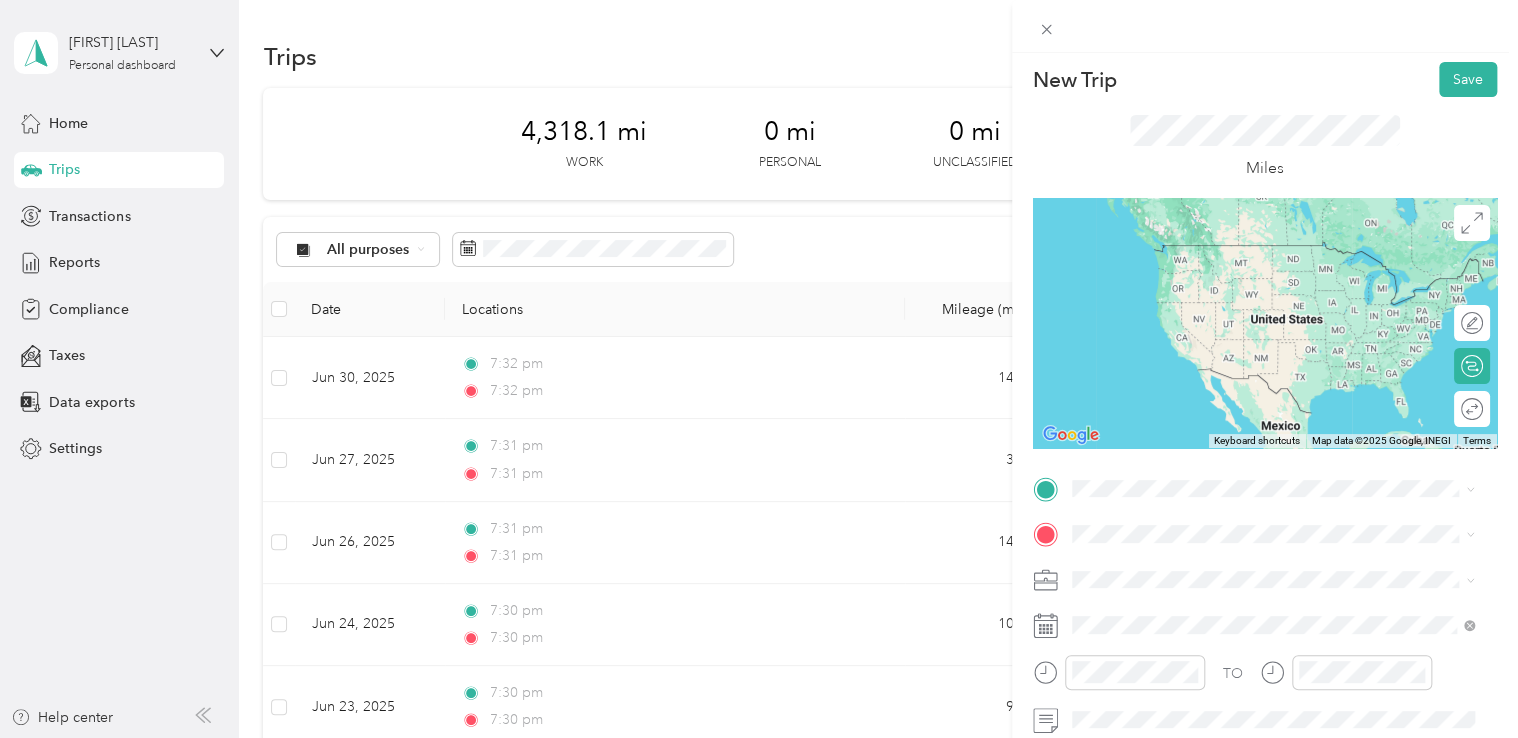 scroll, scrollTop: 0, scrollLeft: 0, axis: both 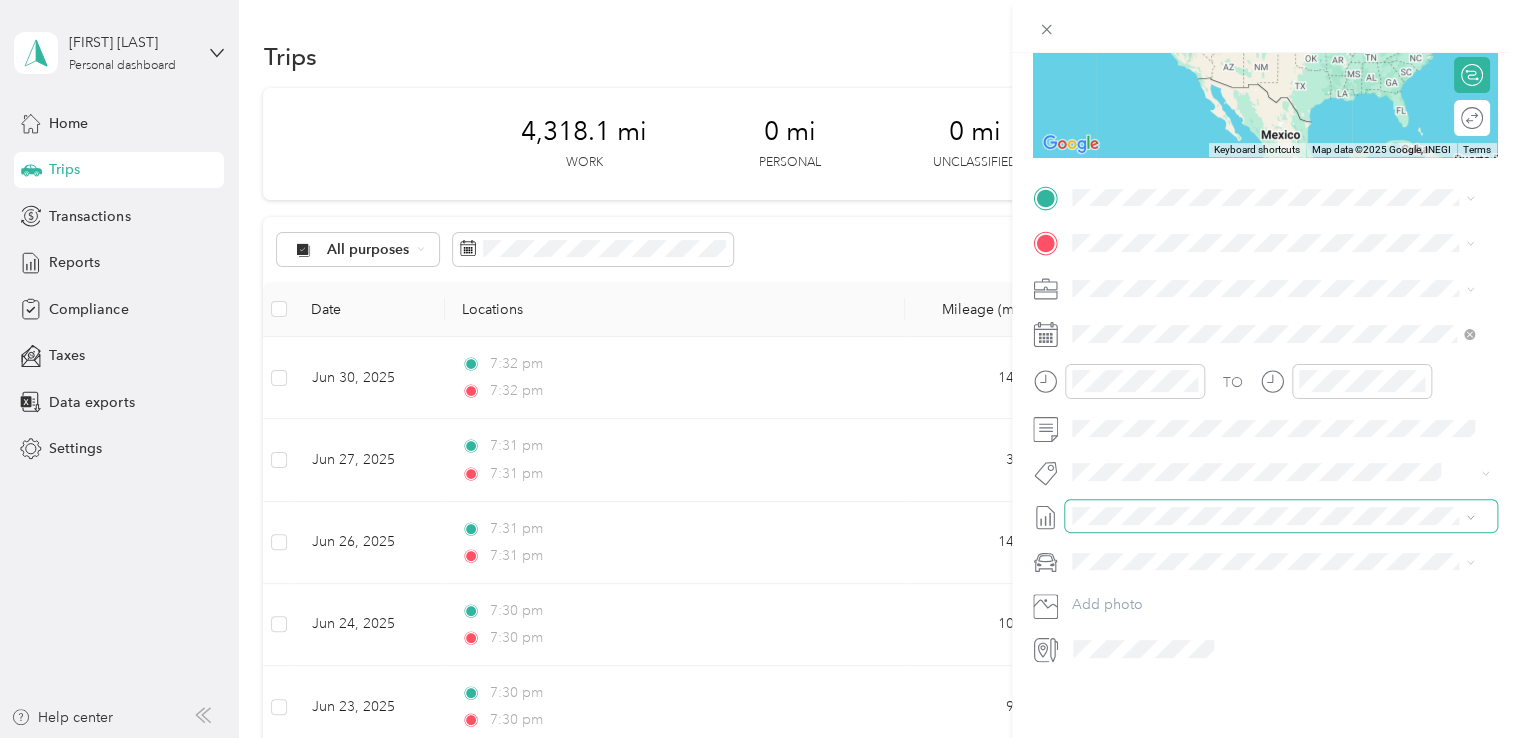 click 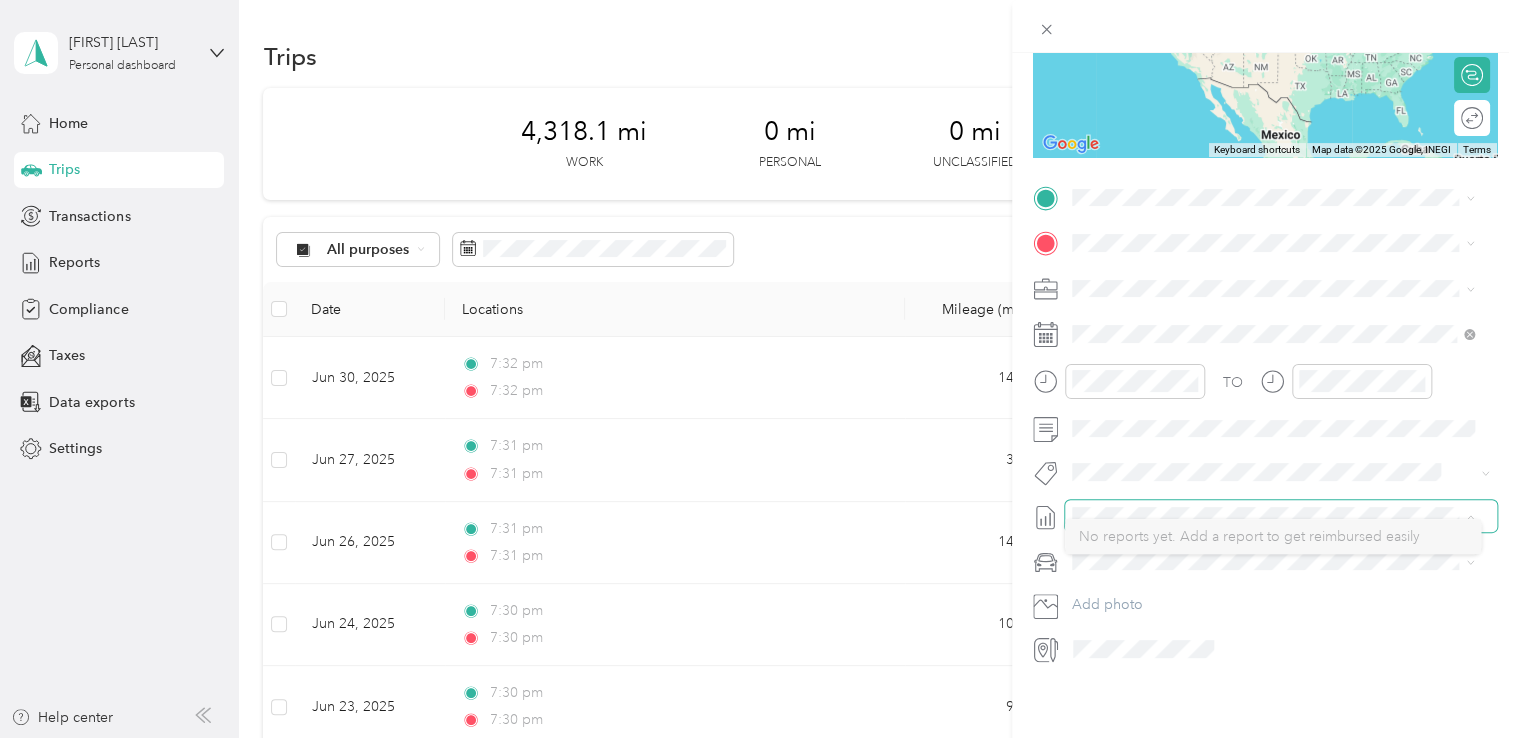 click 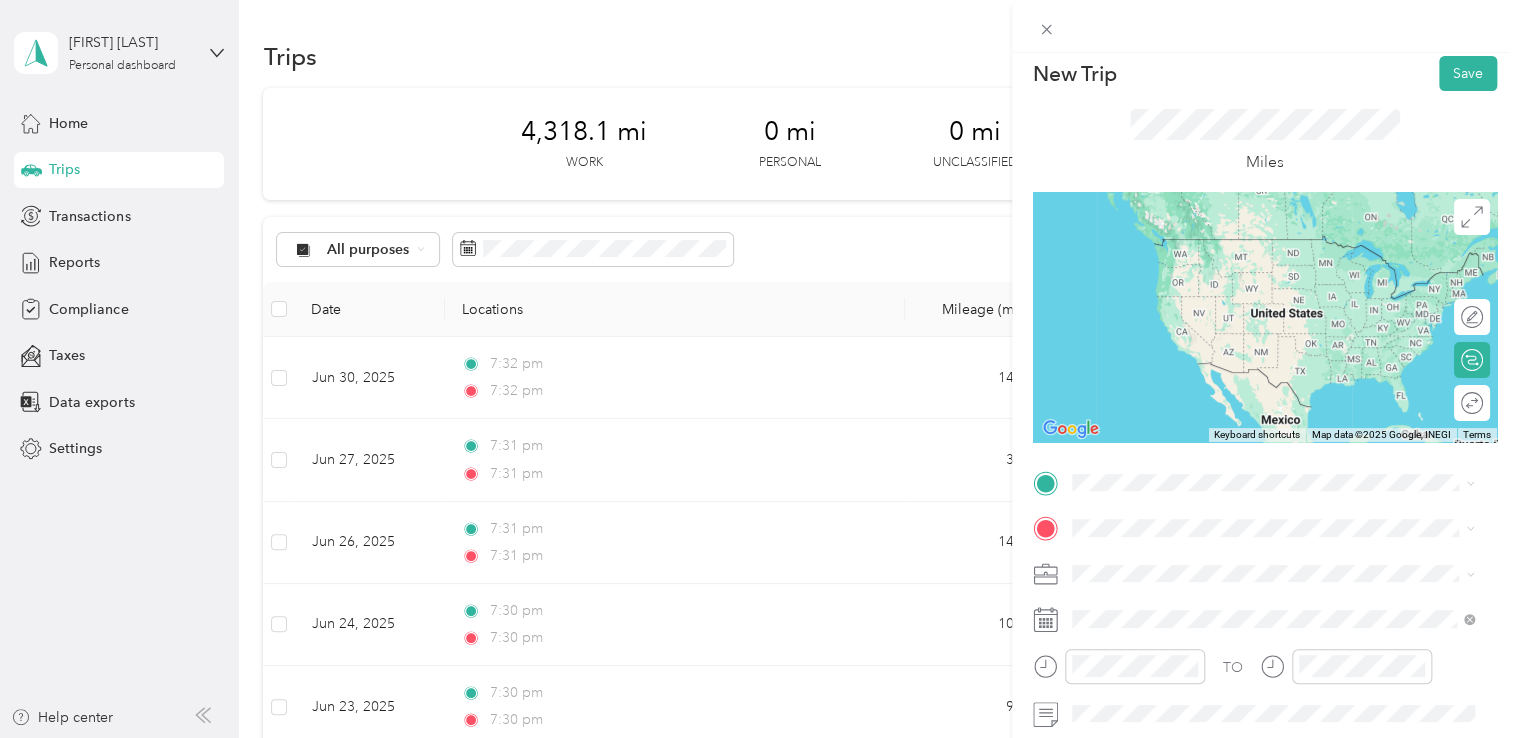 scroll, scrollTop: 0, scrollLeft: 0, axis: both 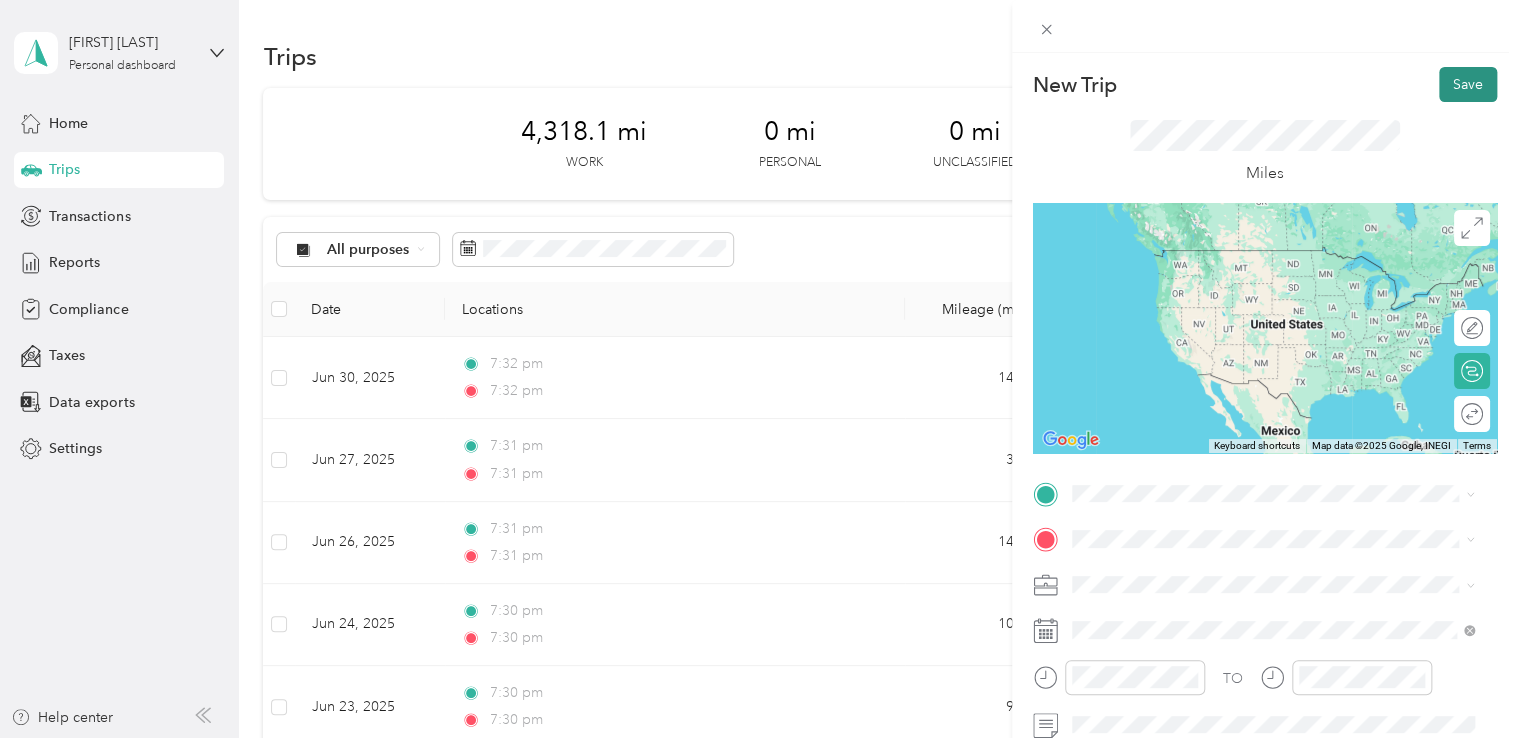 click on "Save" at bounding box center (1468, 84) 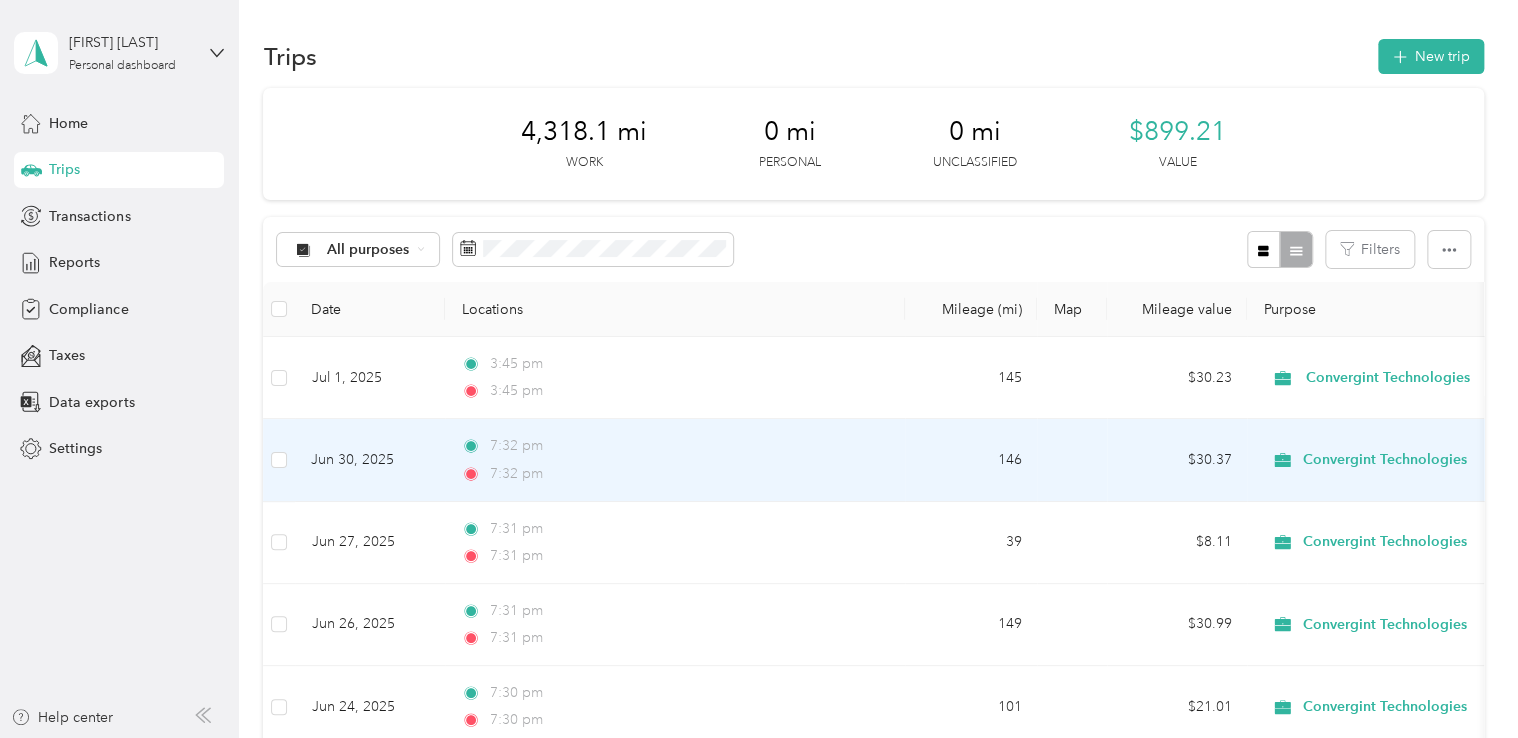 click on "7:32 pm" at bounding box center [671, 474] 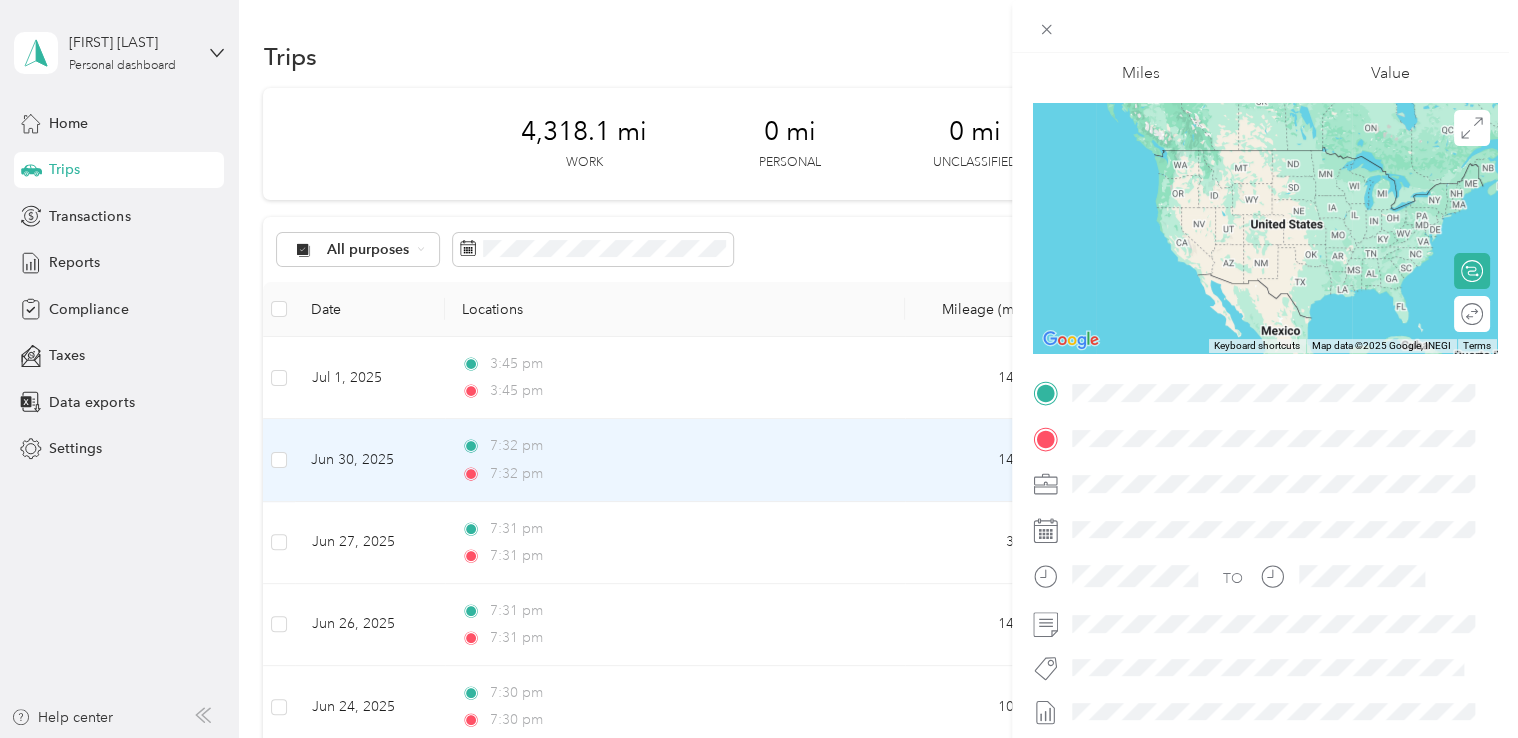 scroll, scrollTop: 0, scrollLeft: 0, axis: both 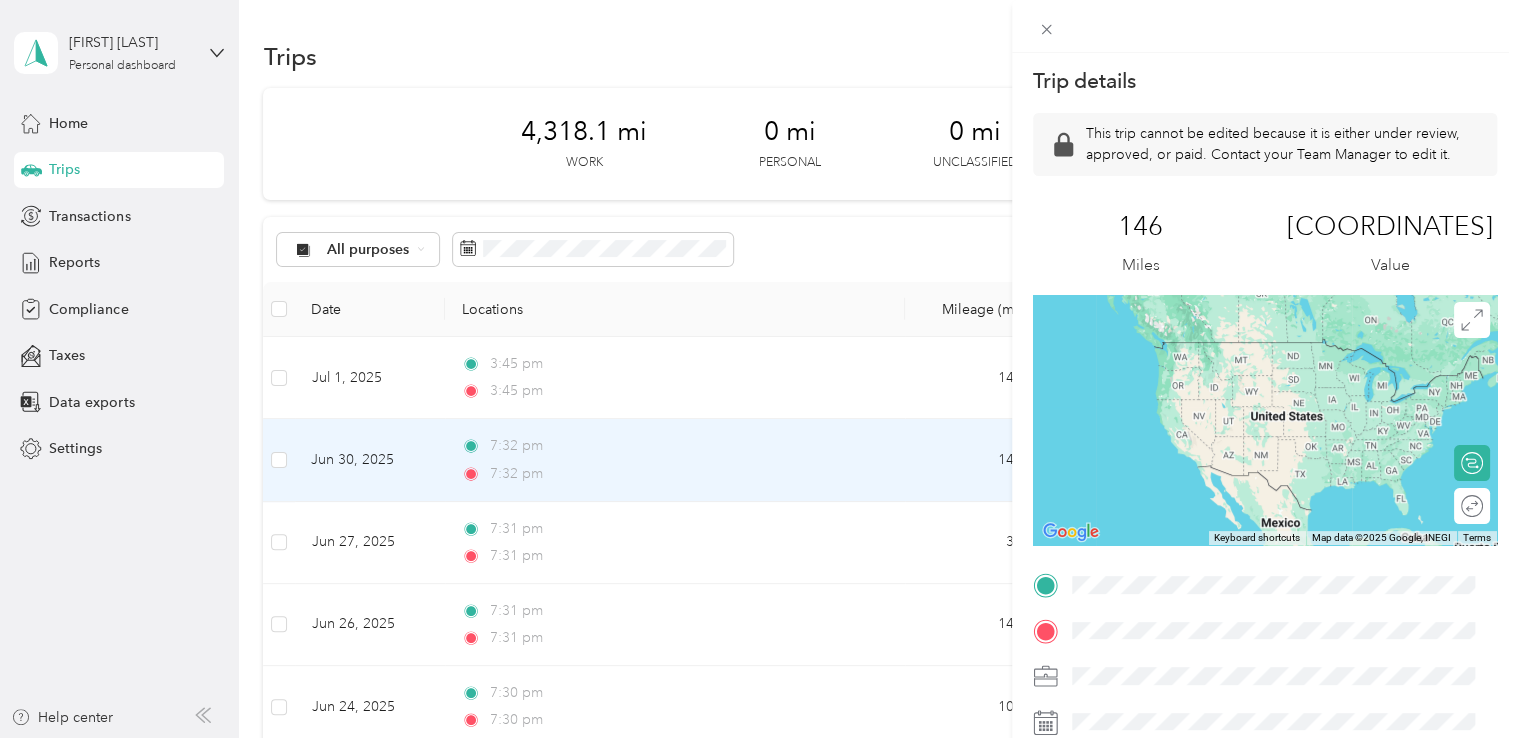 click on "Trip details This trip cannot be edited because it is either under review, approved, or paid. Contact your Team Manager to edit it. 146 Miles 30.37 Value  ← Move left → Move right ↑ Move up ↓ Move down + Zoom in - Zoom out Home Jump left by 75% End Jump right by 75% Page Up Jump up by 75% Page Down Jump down by 75% Keyboard shortcuts Map Data Map data ©2025 Google, INEGI Map data ©2025 Google, INEGI 1000 km  Click to toggle between metric and imperial units Terms Report a map error Calculate route Round trip TO" at bounding box center (759, 369) 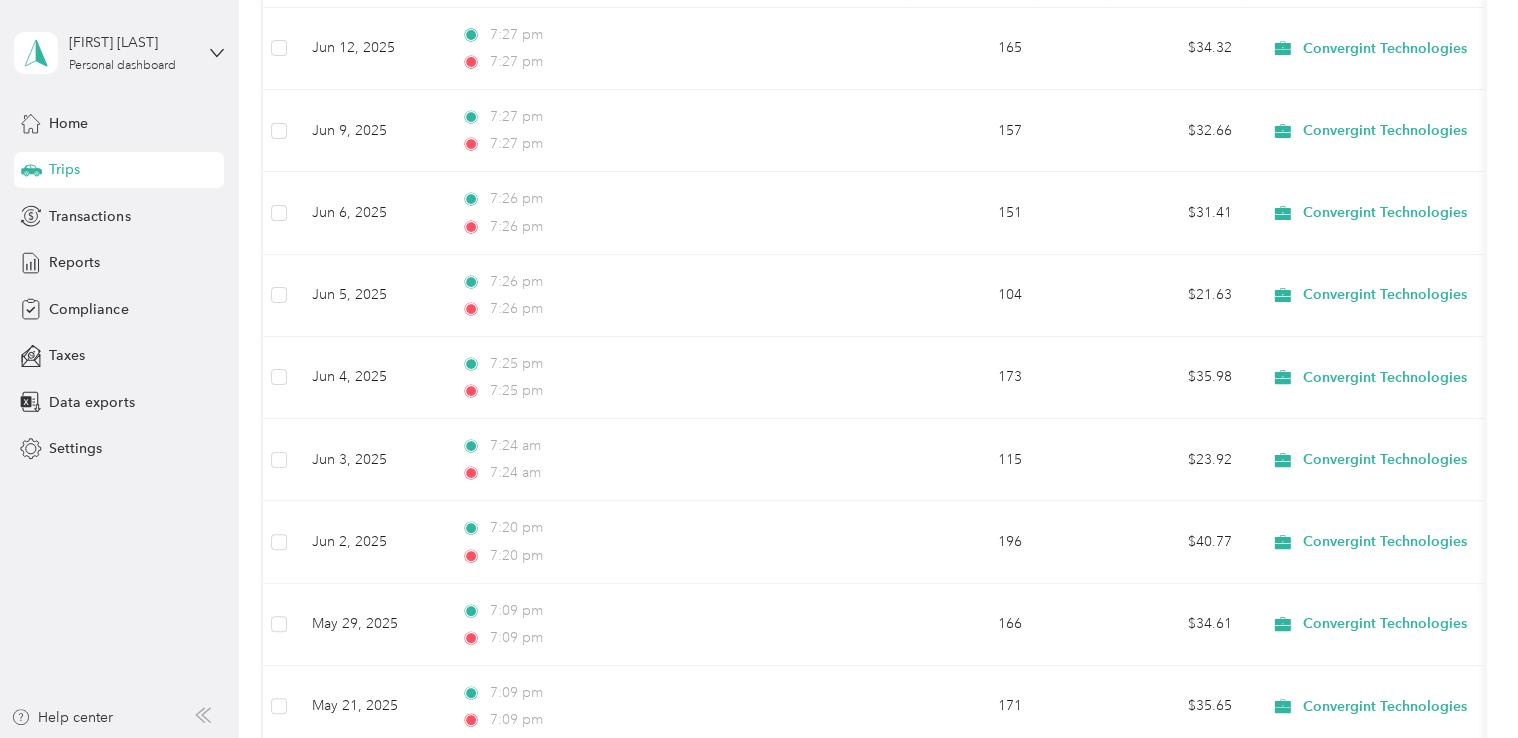 scroll, scrollTop: 1300, scrollLeft: 0, axis: vertical 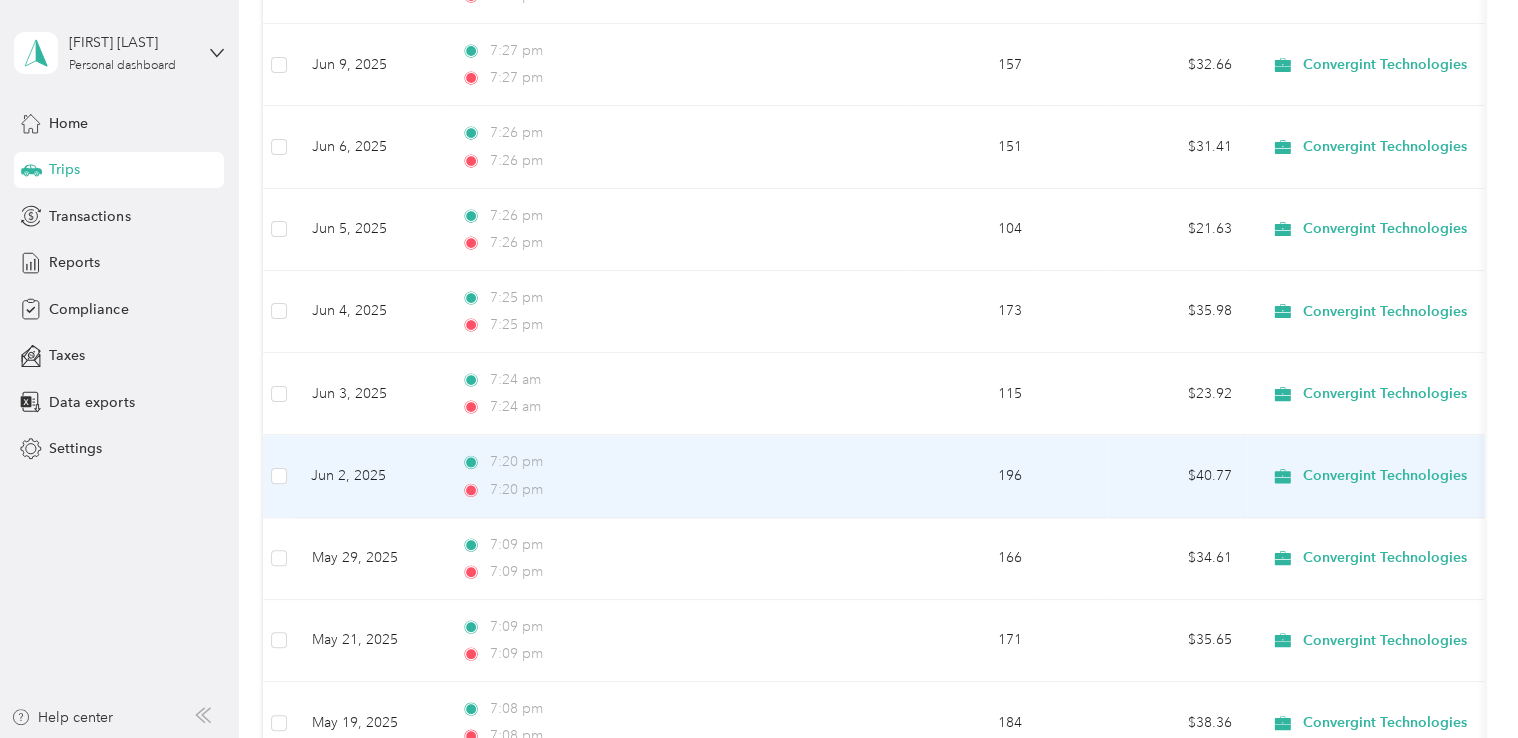 click on "7:20 pm" at bounding box center [671, 490] 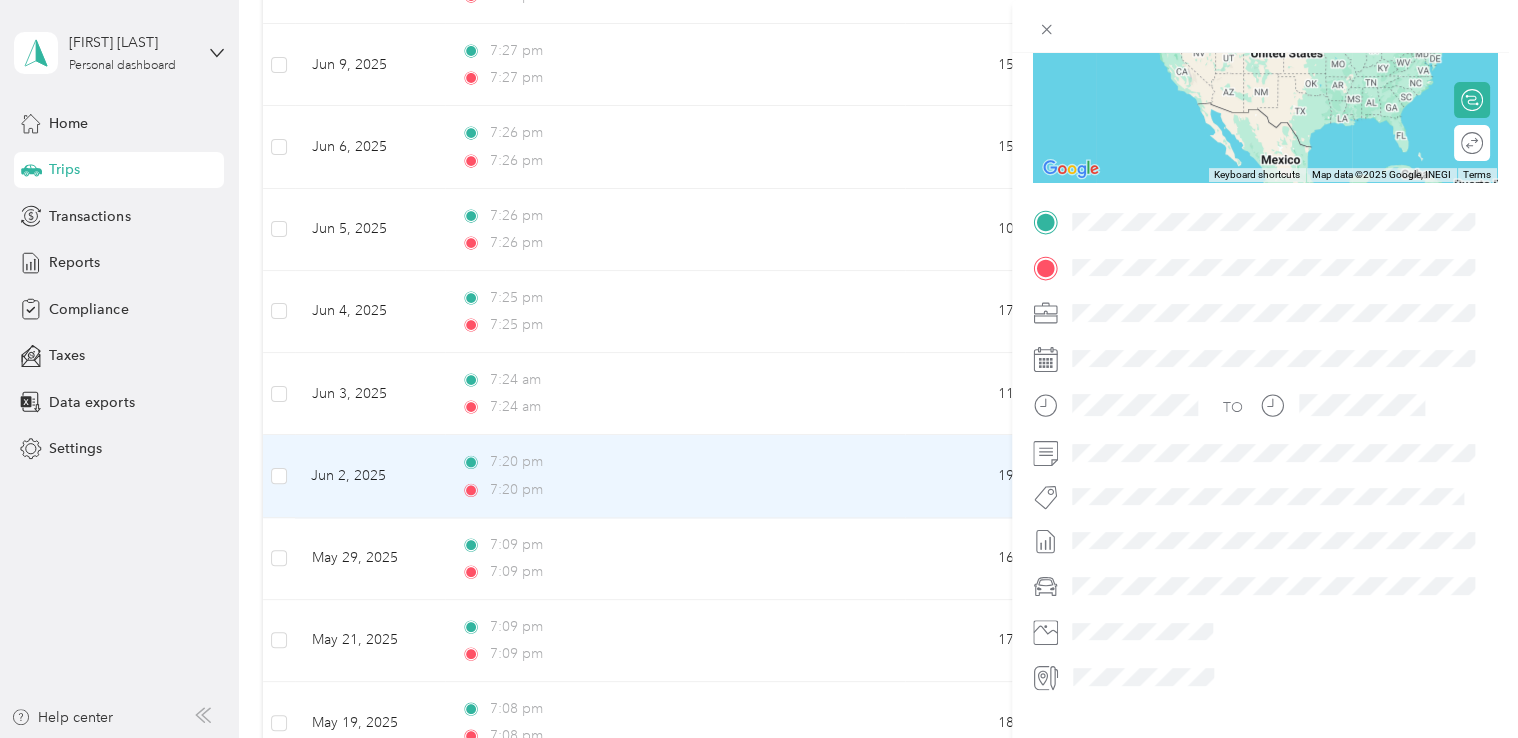 scroll, scrollTop: 404, scrollLeft: 0, axis: vertical 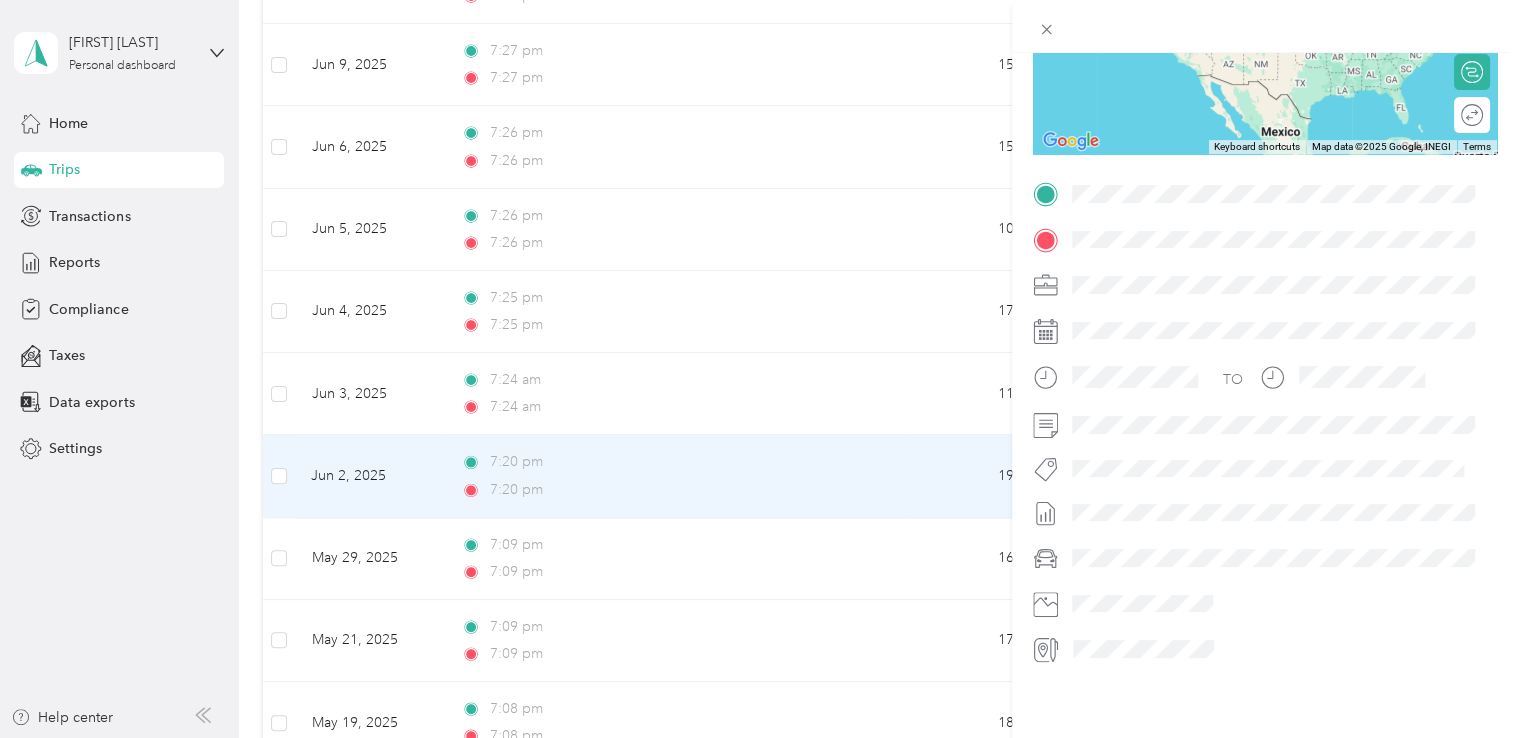 click on "Trip details This trip cannot be edited because it is either under review, approved, or paid. Contact your Team Manager to edit it. 196 Miles 40.77 Value  ← Move left → Move right ↑ Move up ↓ Move down + Zoom in - Zoom out Home Jump left by 75% End Jump right by 75% Page Up Jump up by 75% Page Down Jump down by 75% Keyboard shortcuts Map Data Map data ©2025 Google, INEGI Map data ©2025 Google, INEGI 1000 km  Click to toggle between metric and imperial units Terms Report a map error Calculate route Round trip TO" at bounding box center [759, 369] 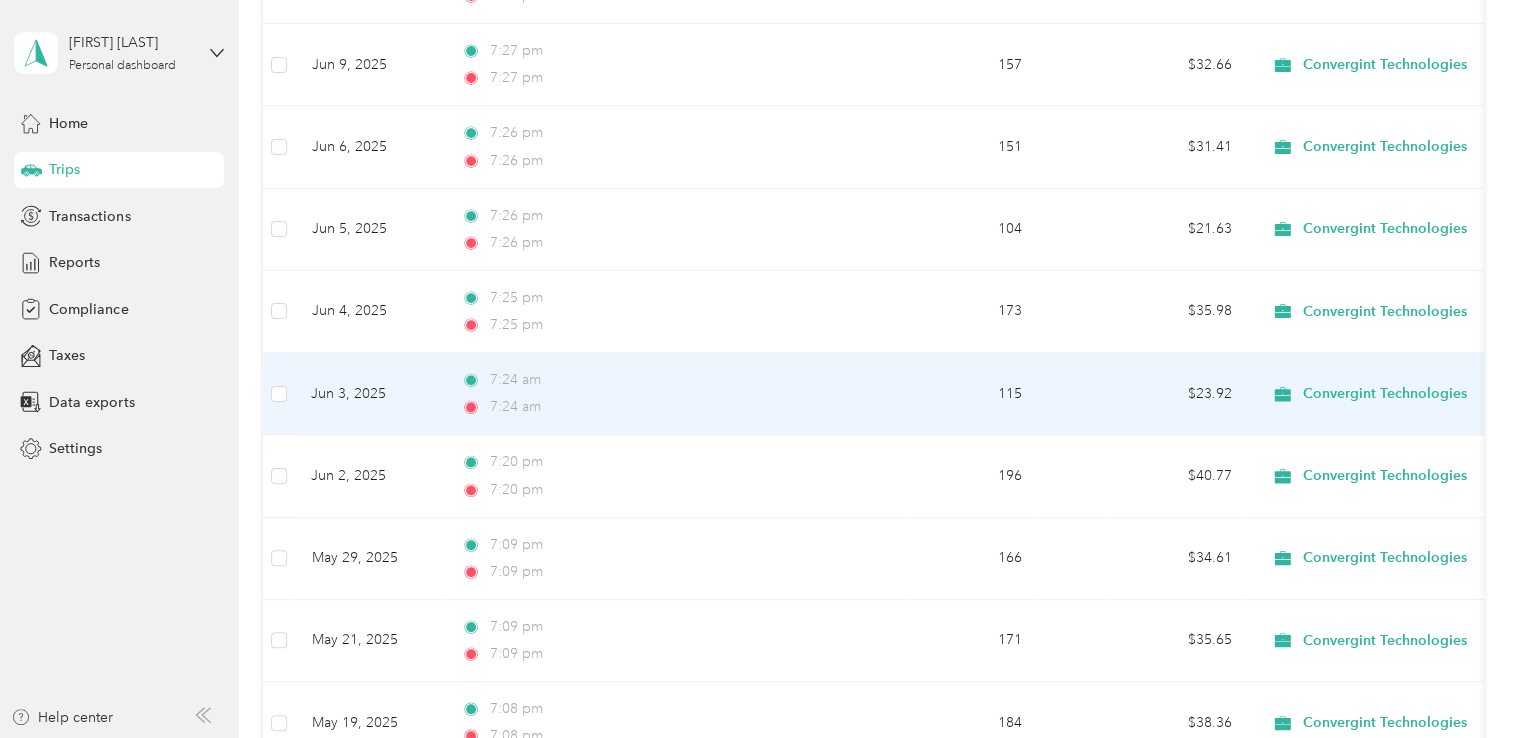 click on "7:24 am" at bounding box center (671, 407) 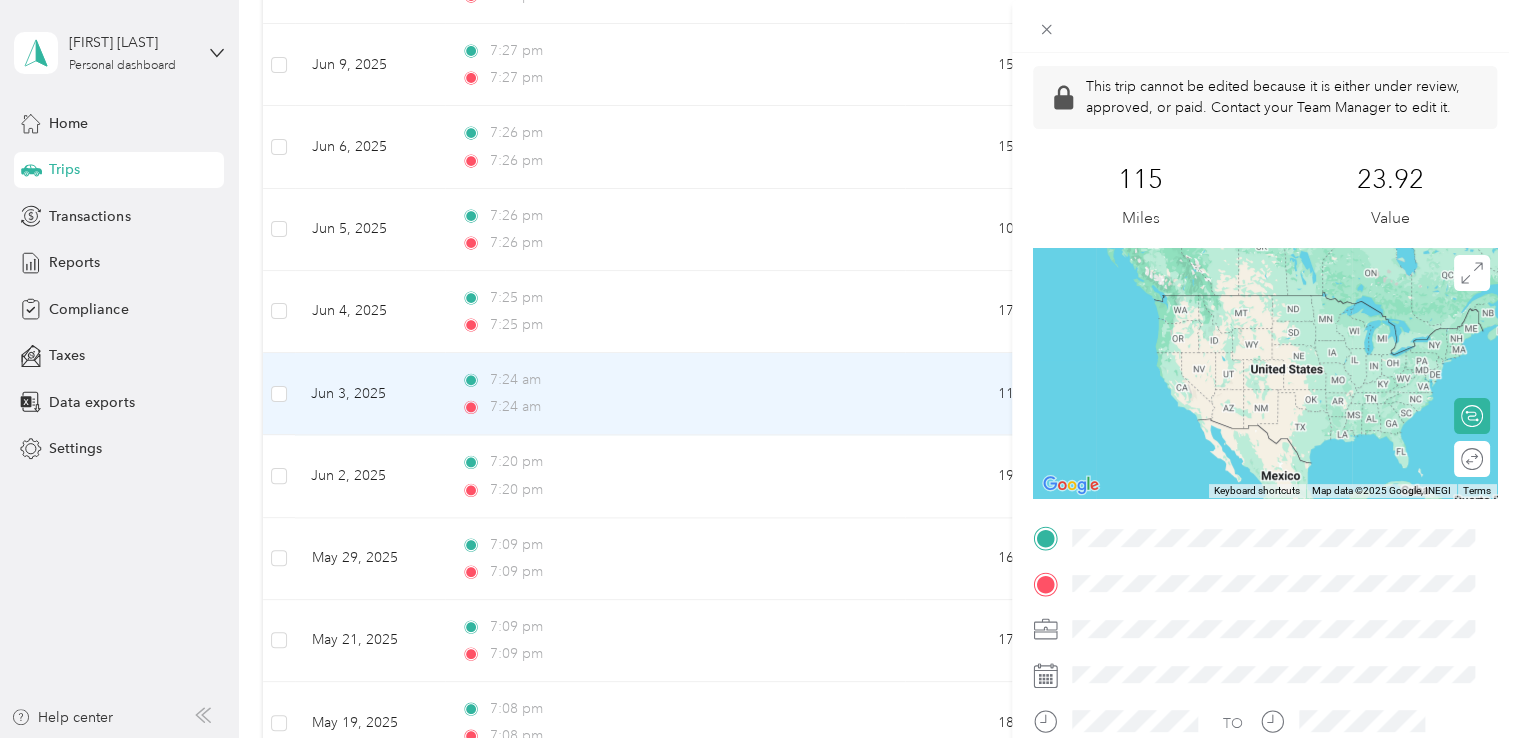 scroll, scrollTop: 0, scrollLeft: 0, axis: both 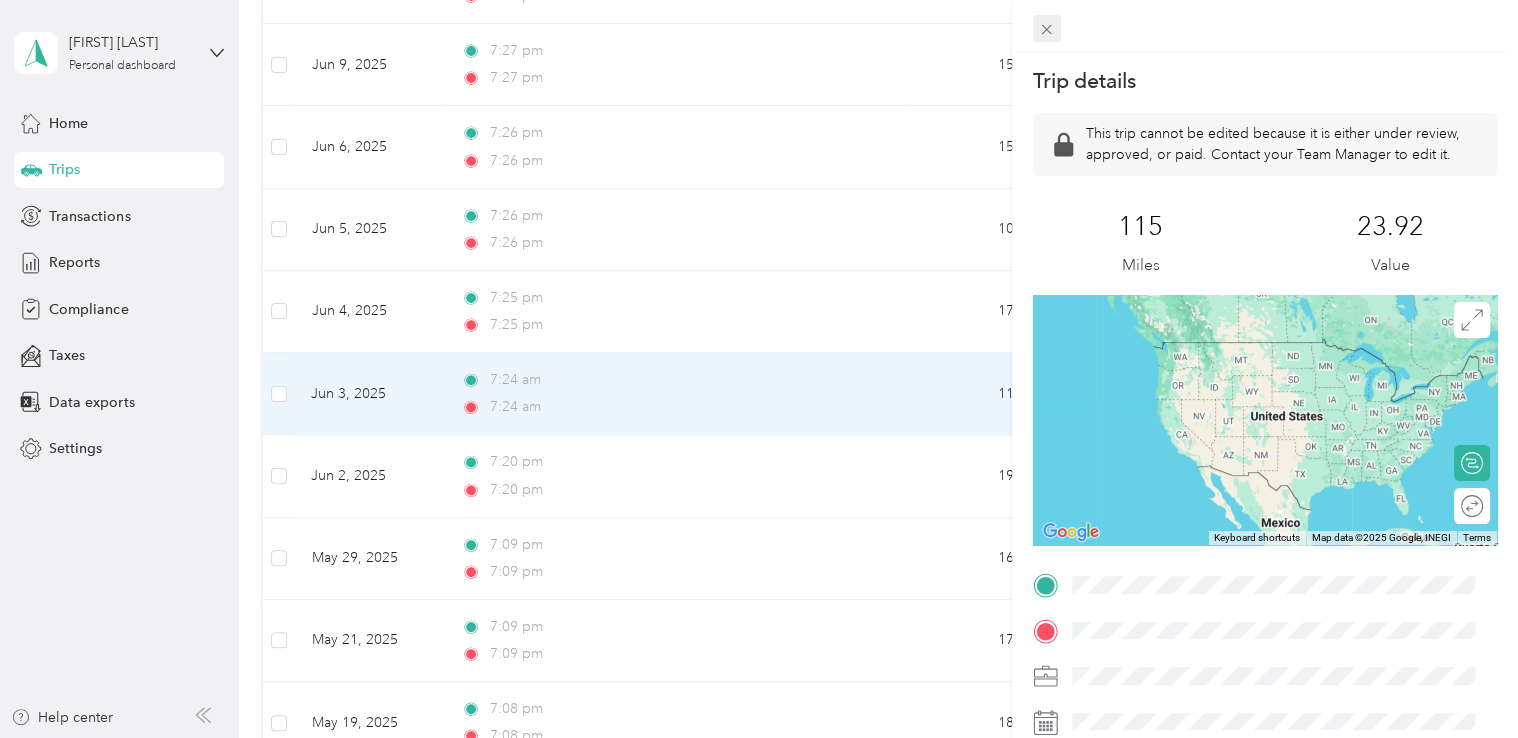 click 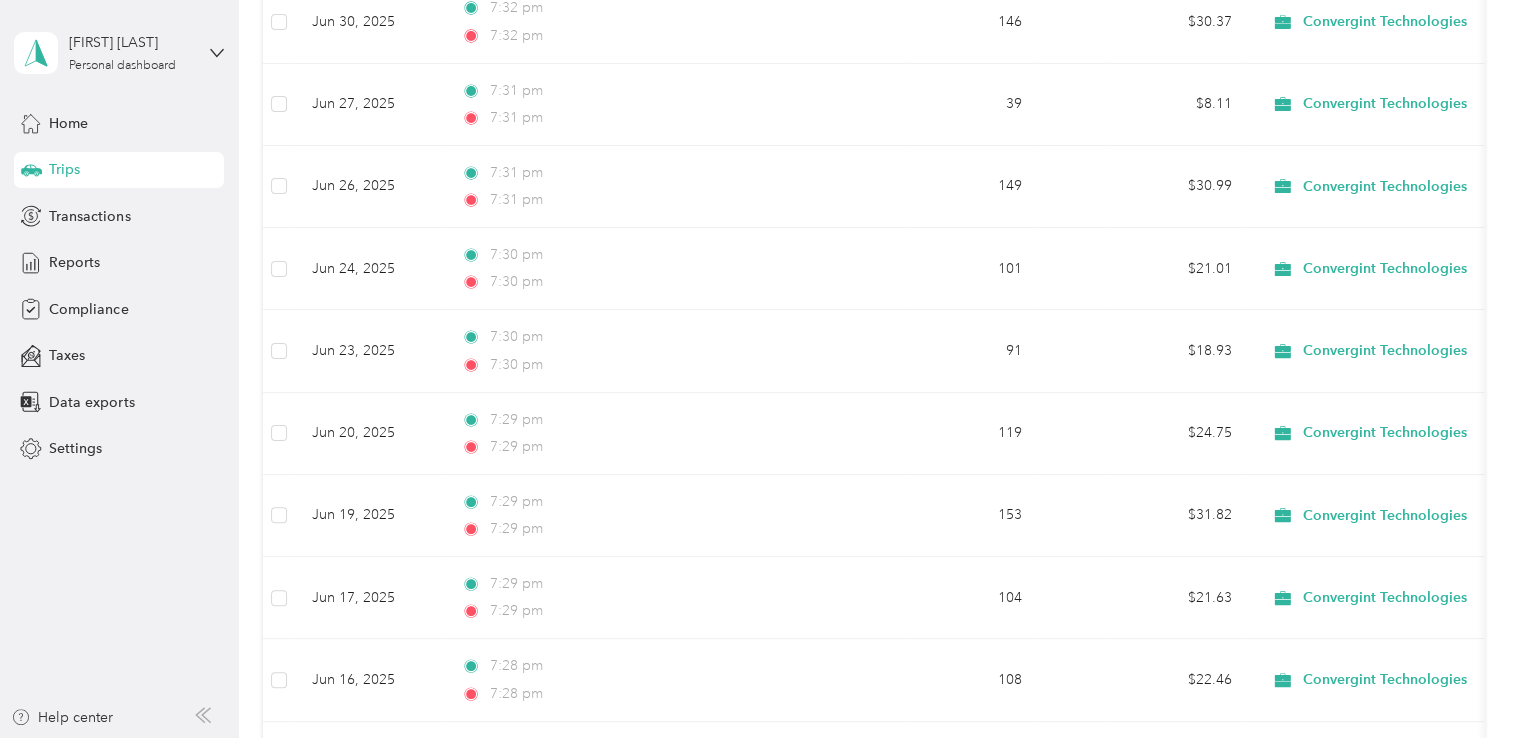 scroll, scrollTop: 0, scrollLeft: 0, axis: both 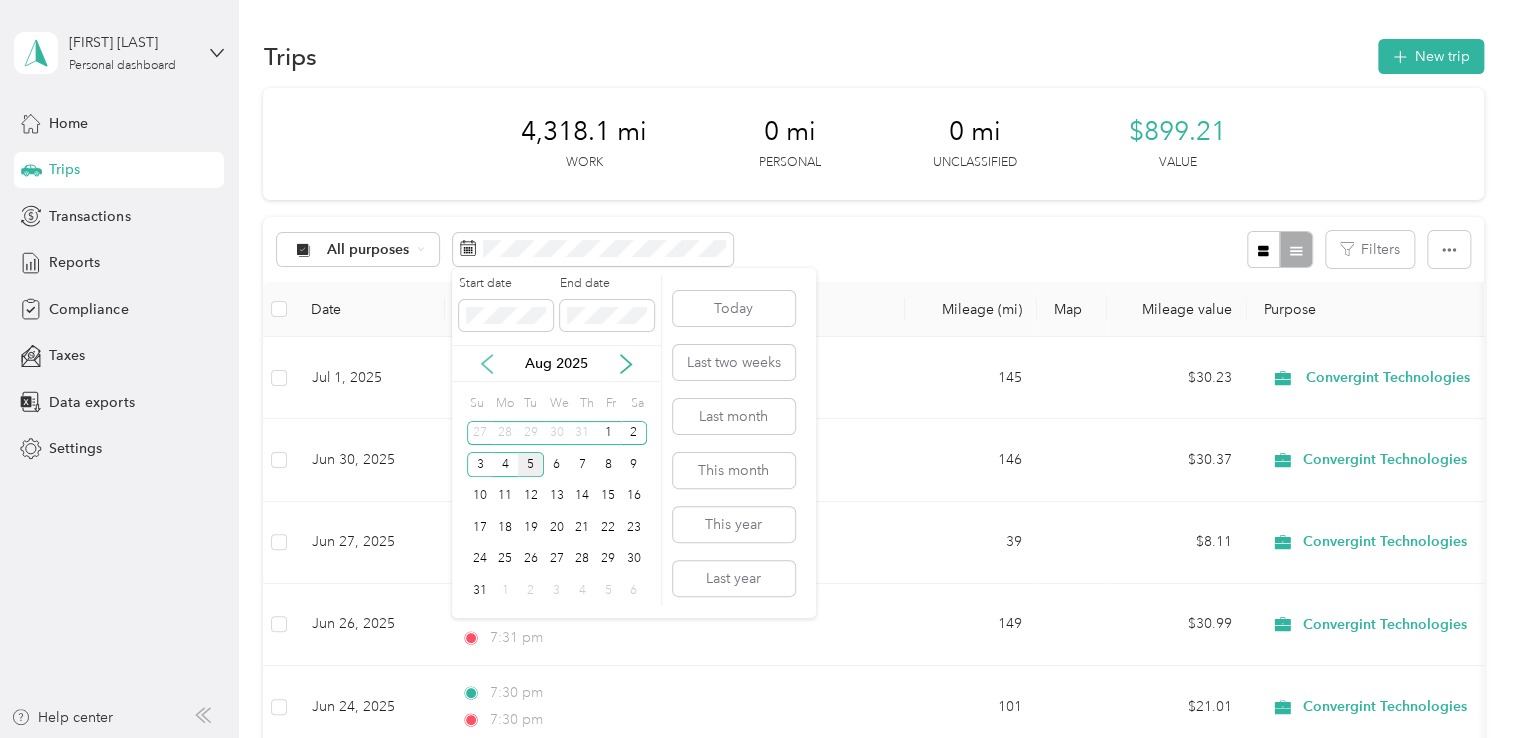 click 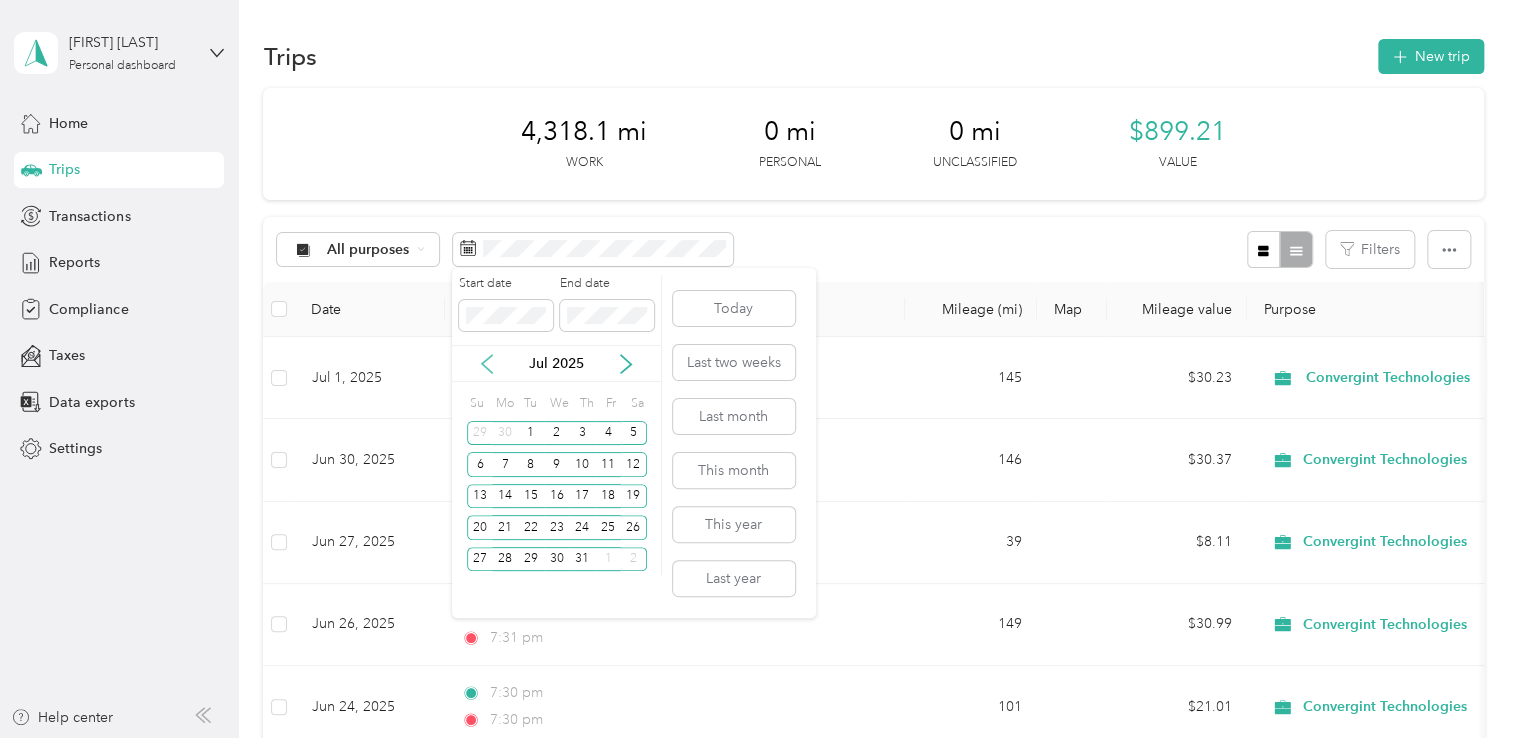 click 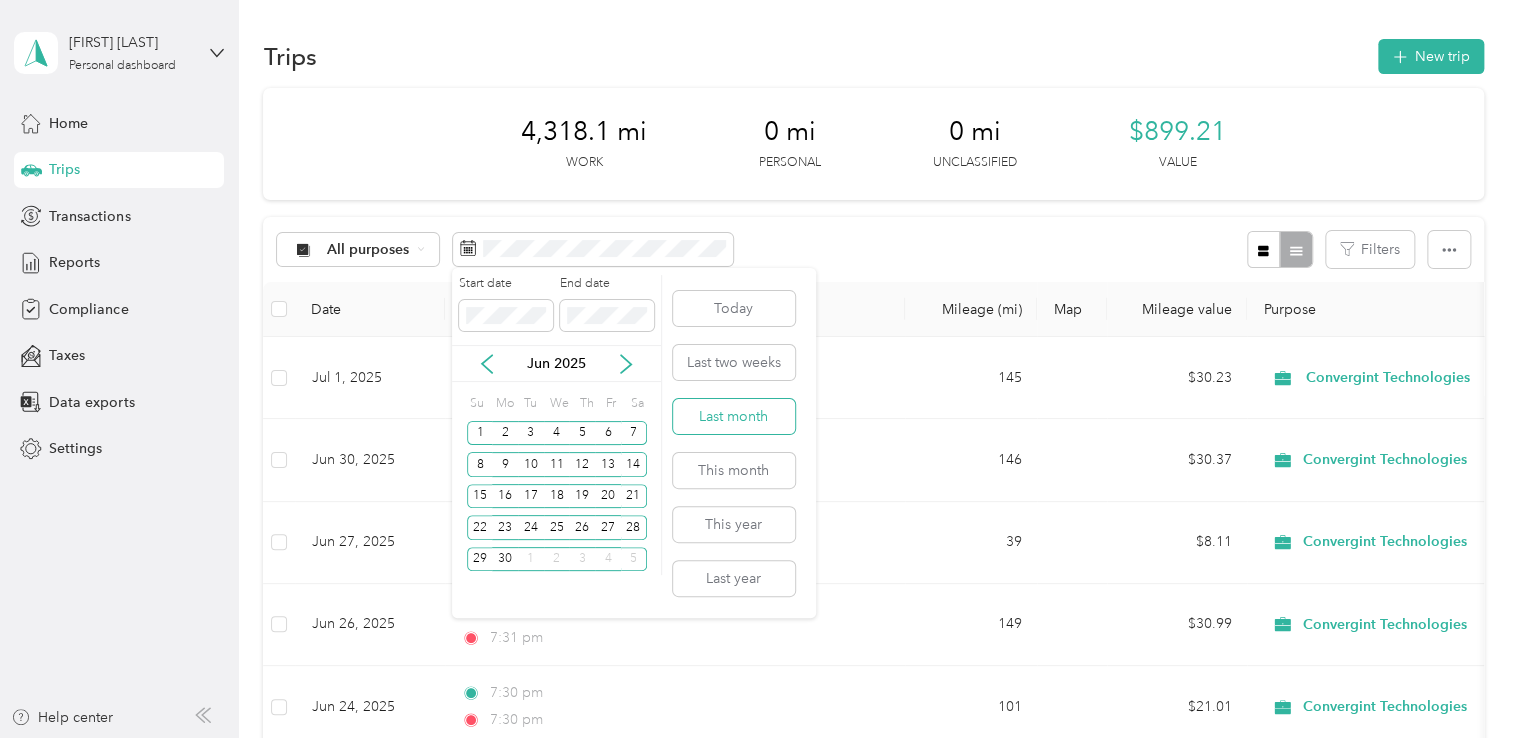 click on "Last month" at bounding box center (734, 416) 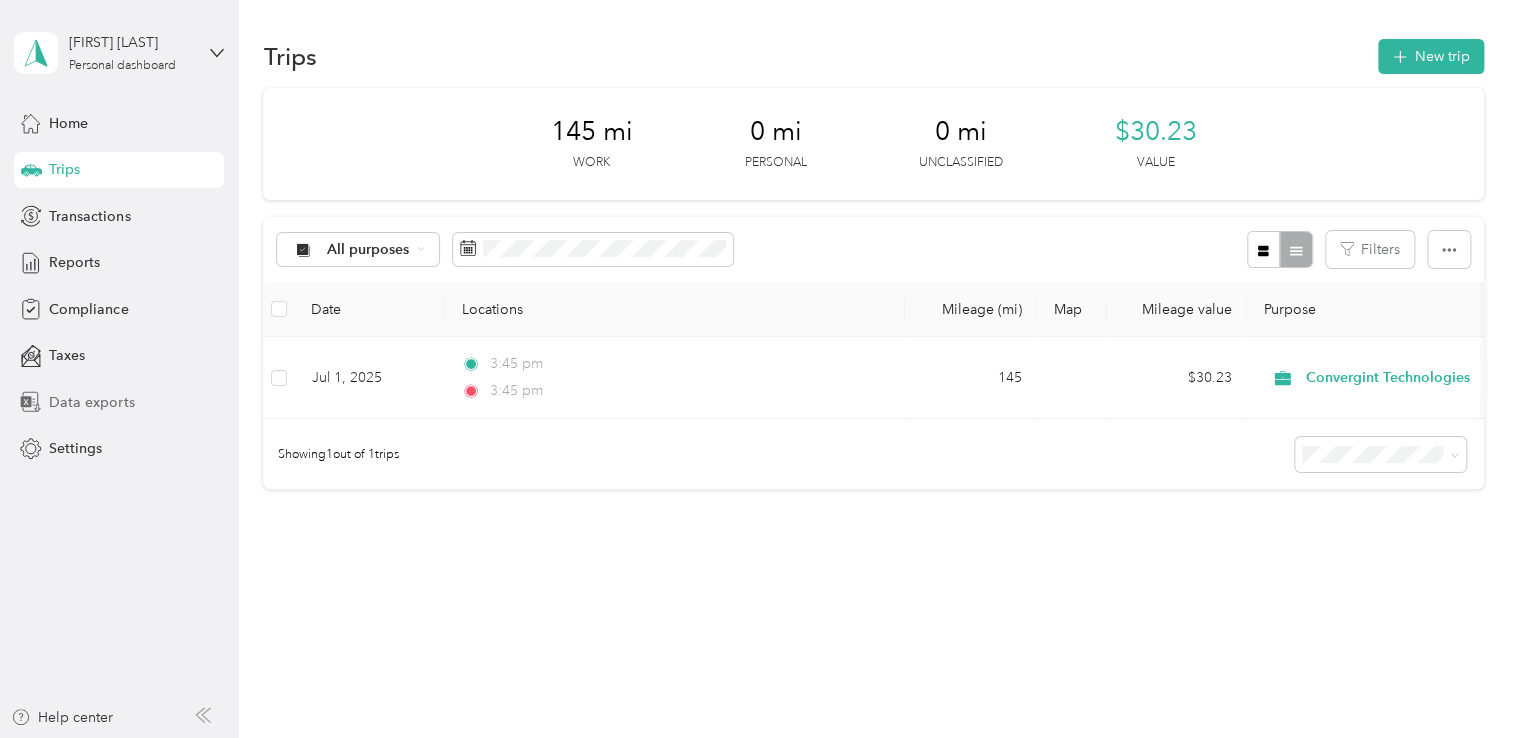 click on "Data exports" at bounding box center (91, 402) 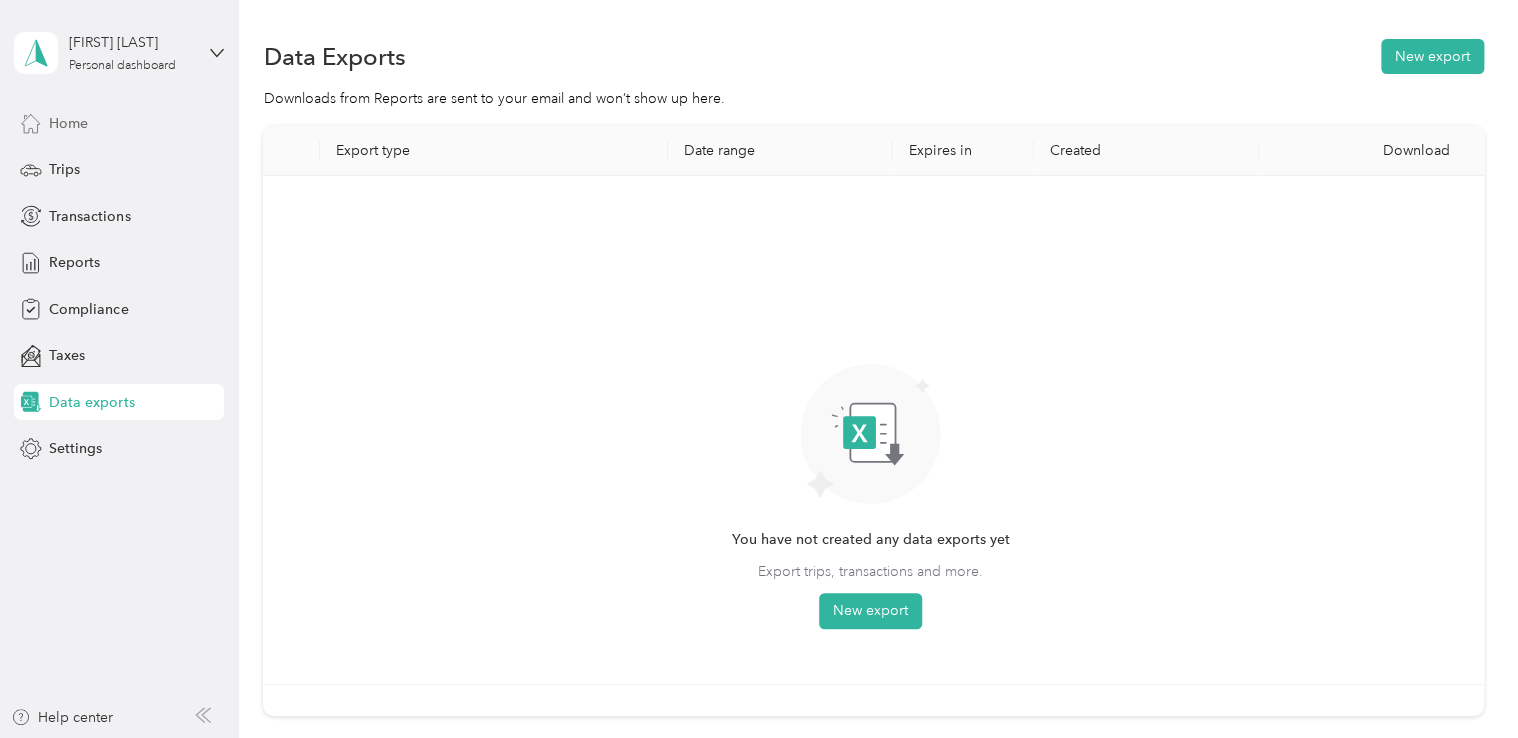 click on "Home" at bounding box center [68, 123] 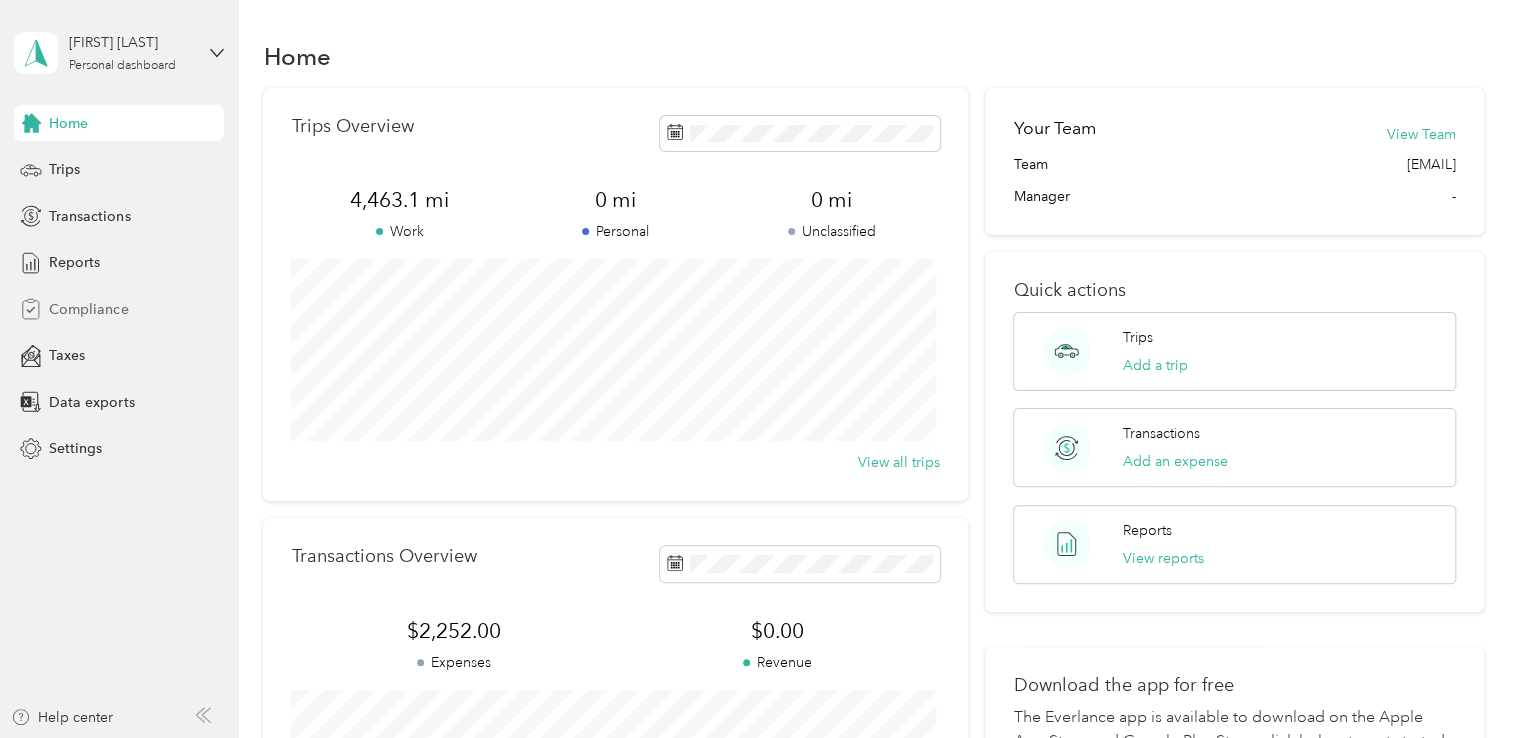 click on "Compliance" at bounding box center (88, 309) 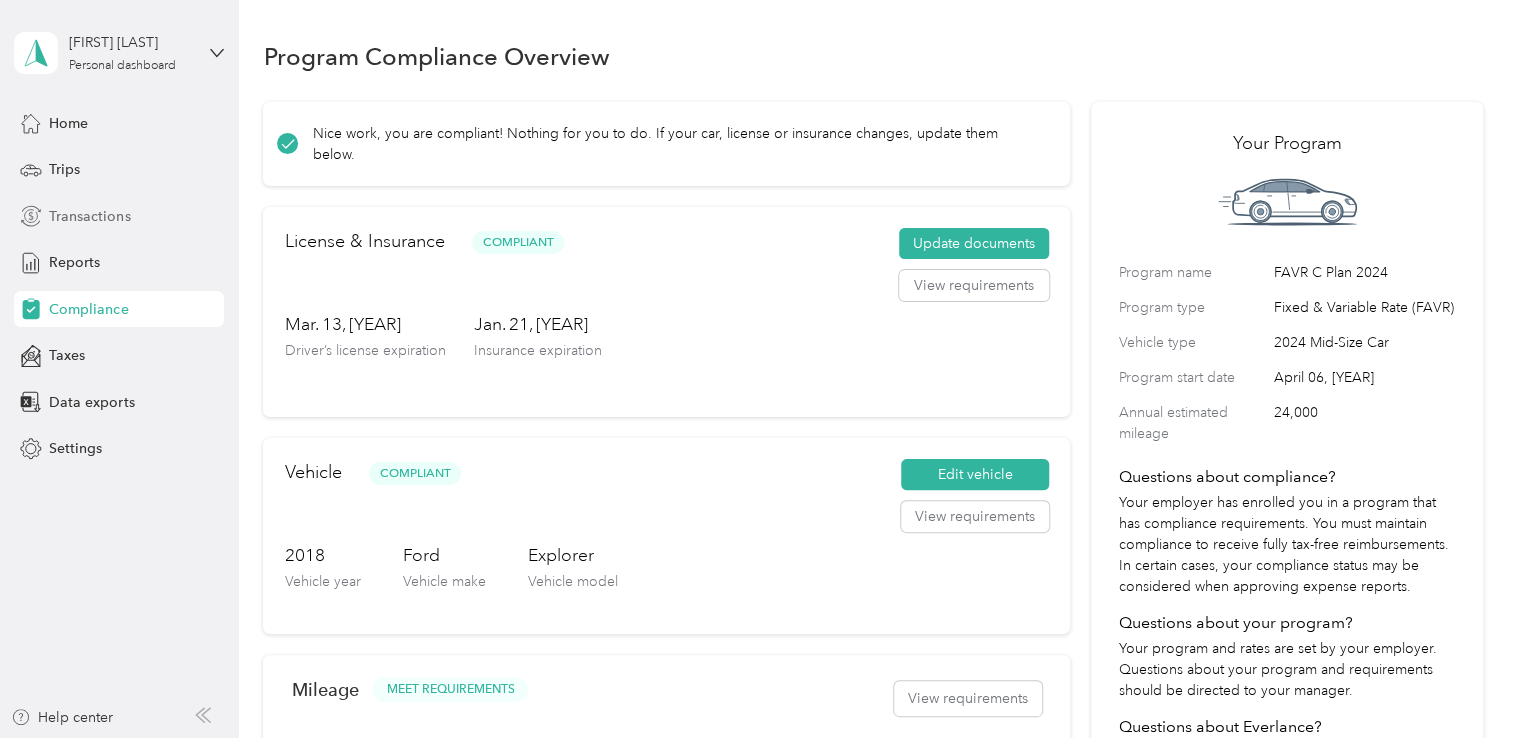click on "Transactions" at bounding box center [89, 216] 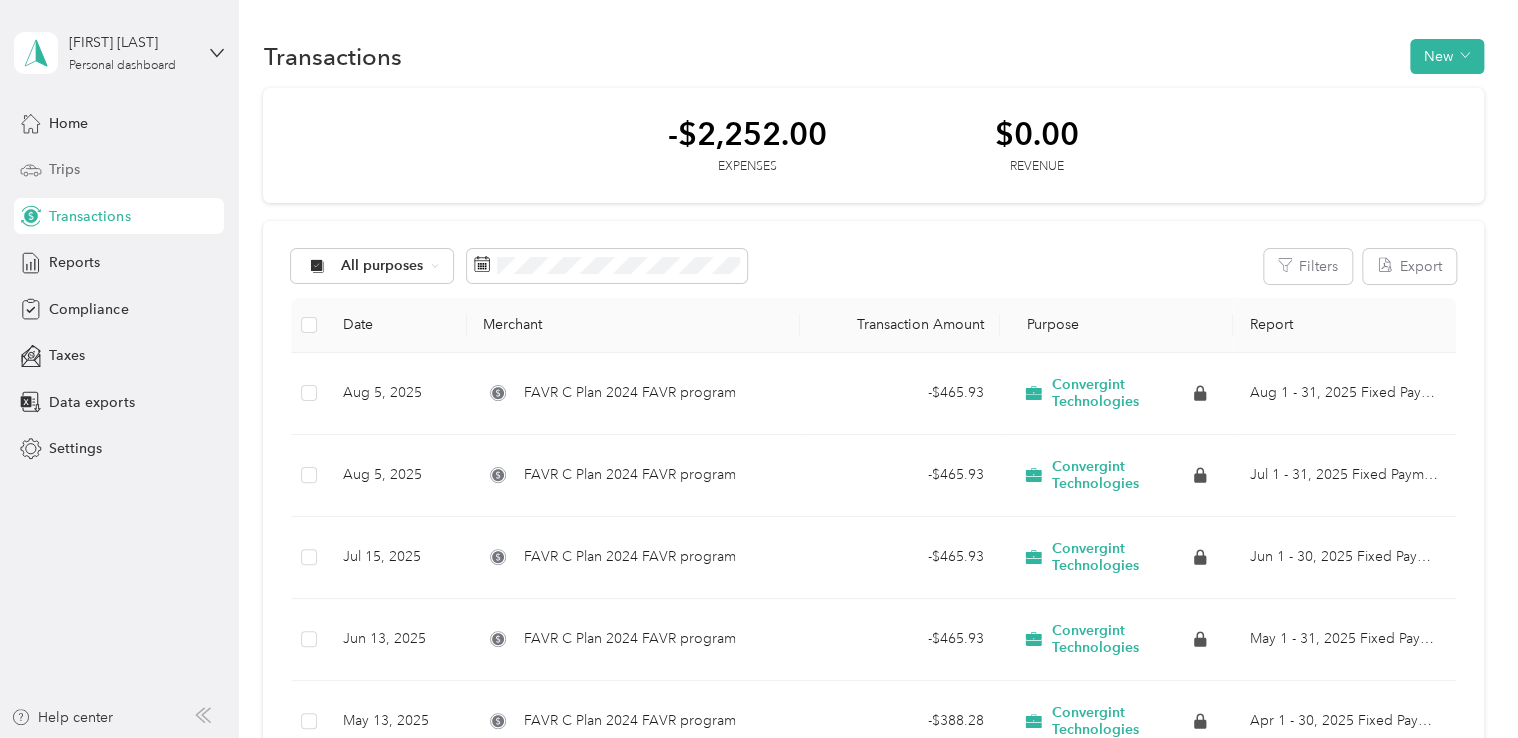 click on "Trips" at bounding box center (64, 169) 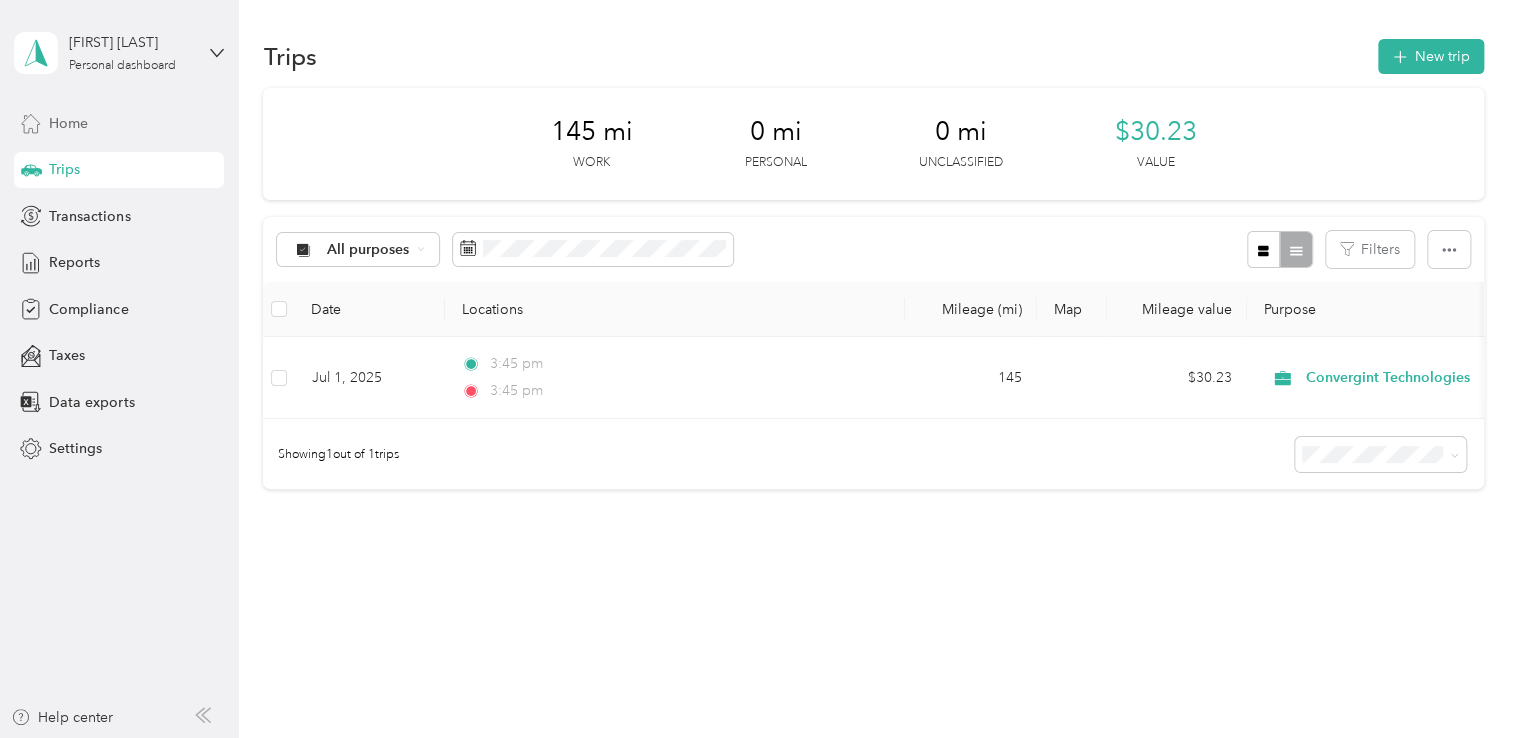 click on "Home" at bounding box center [68, 123] 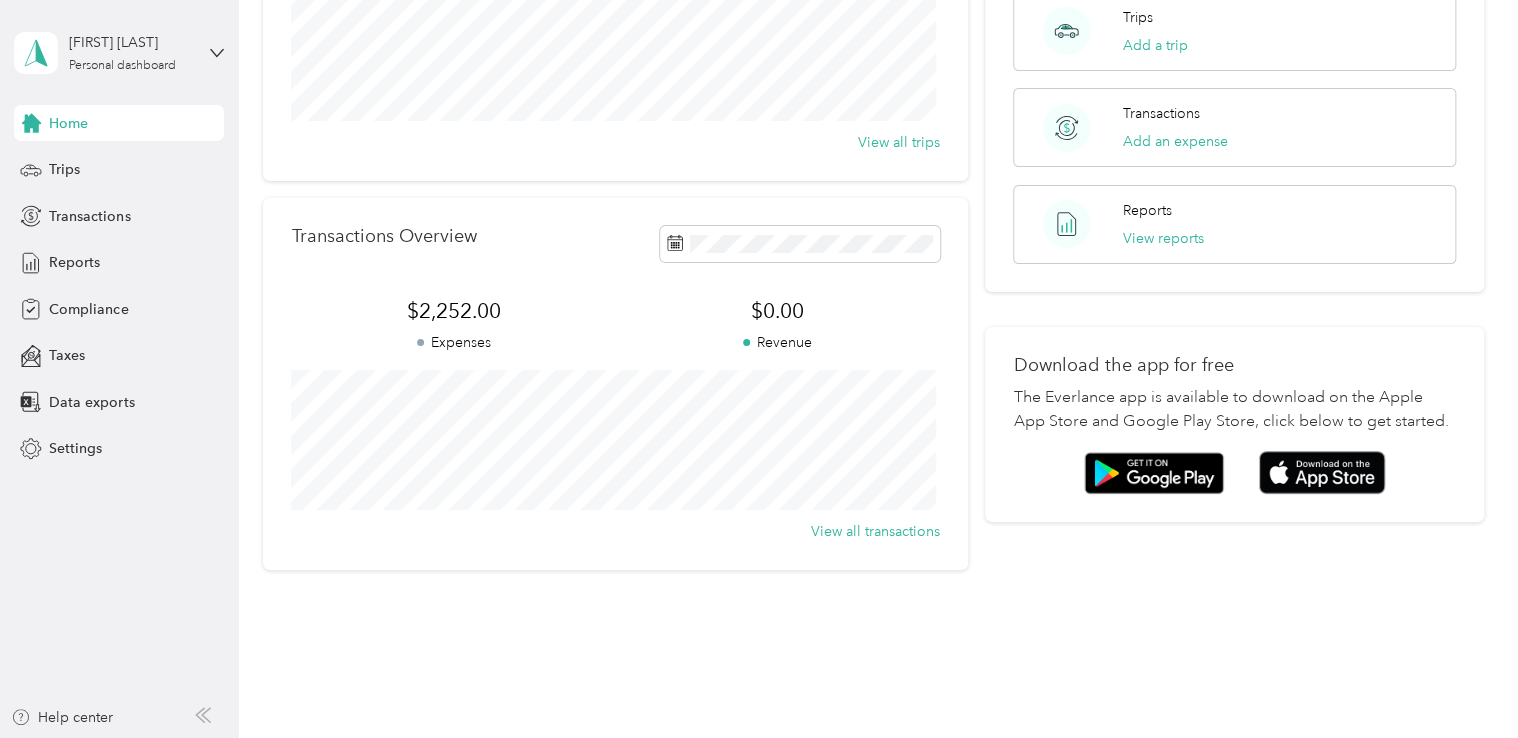 scroll, scrollTop: 0, scrollLeft: 0, axis: both 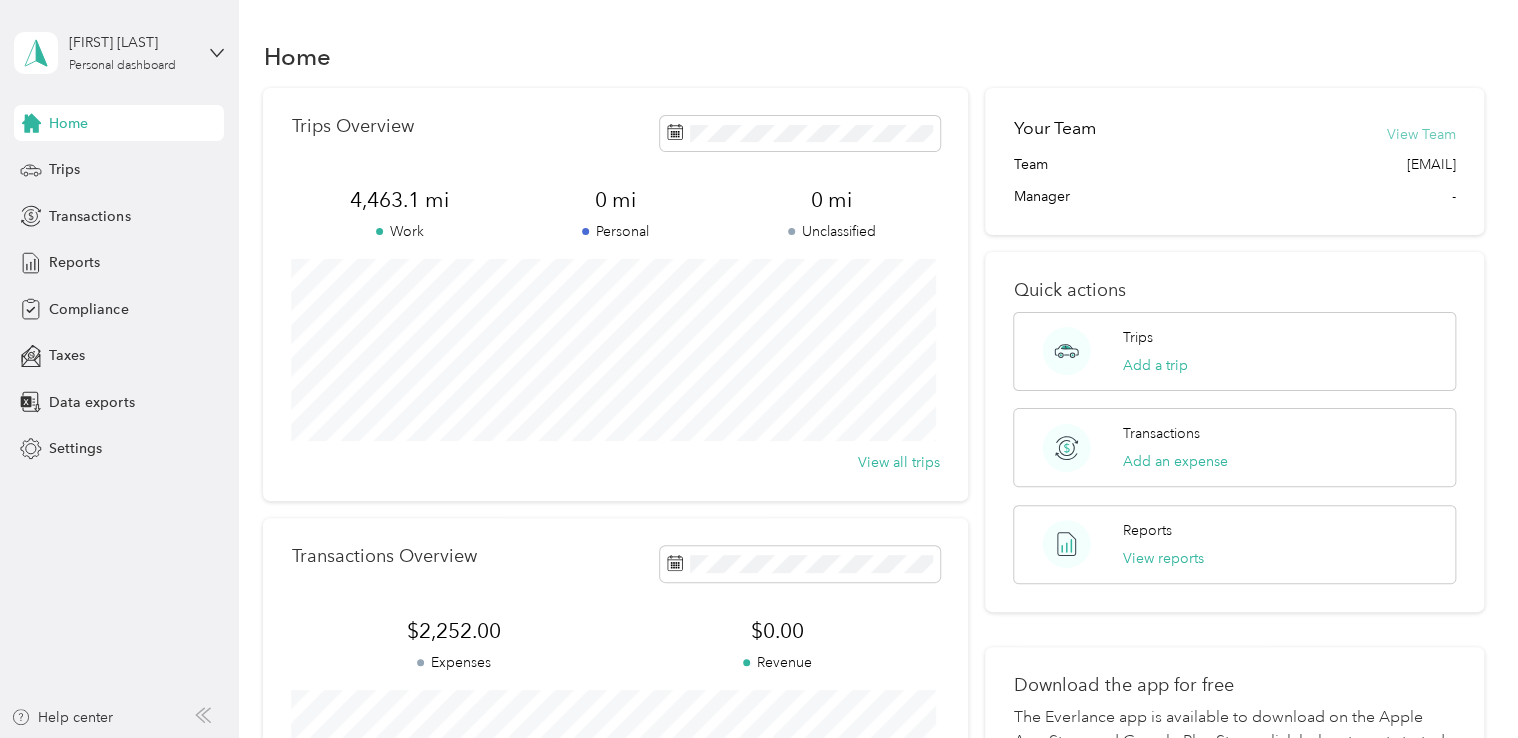 click on "View Team" at bounding box center [1421, 134] 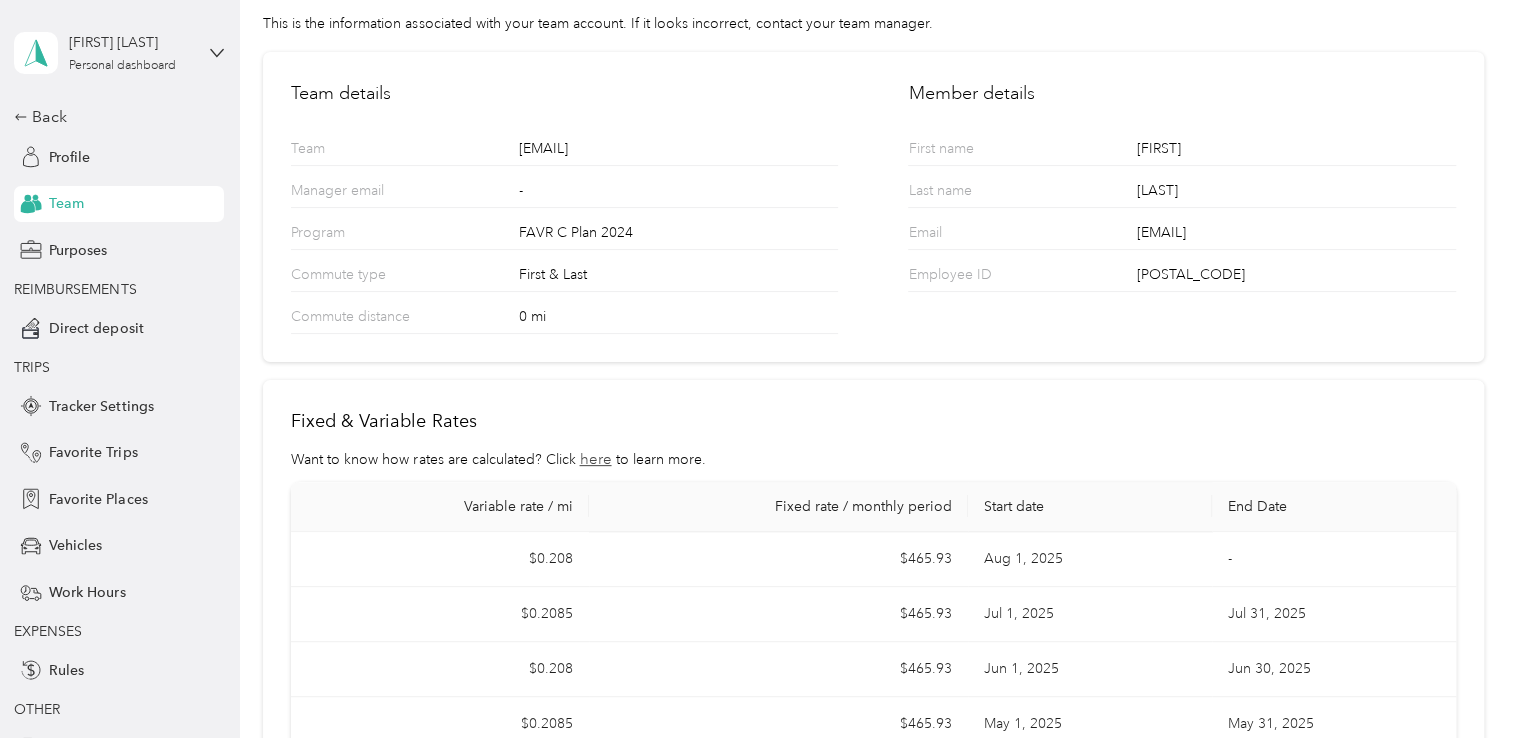 scroll, scrollTop: 0, scrollLeft: 0, axis: both 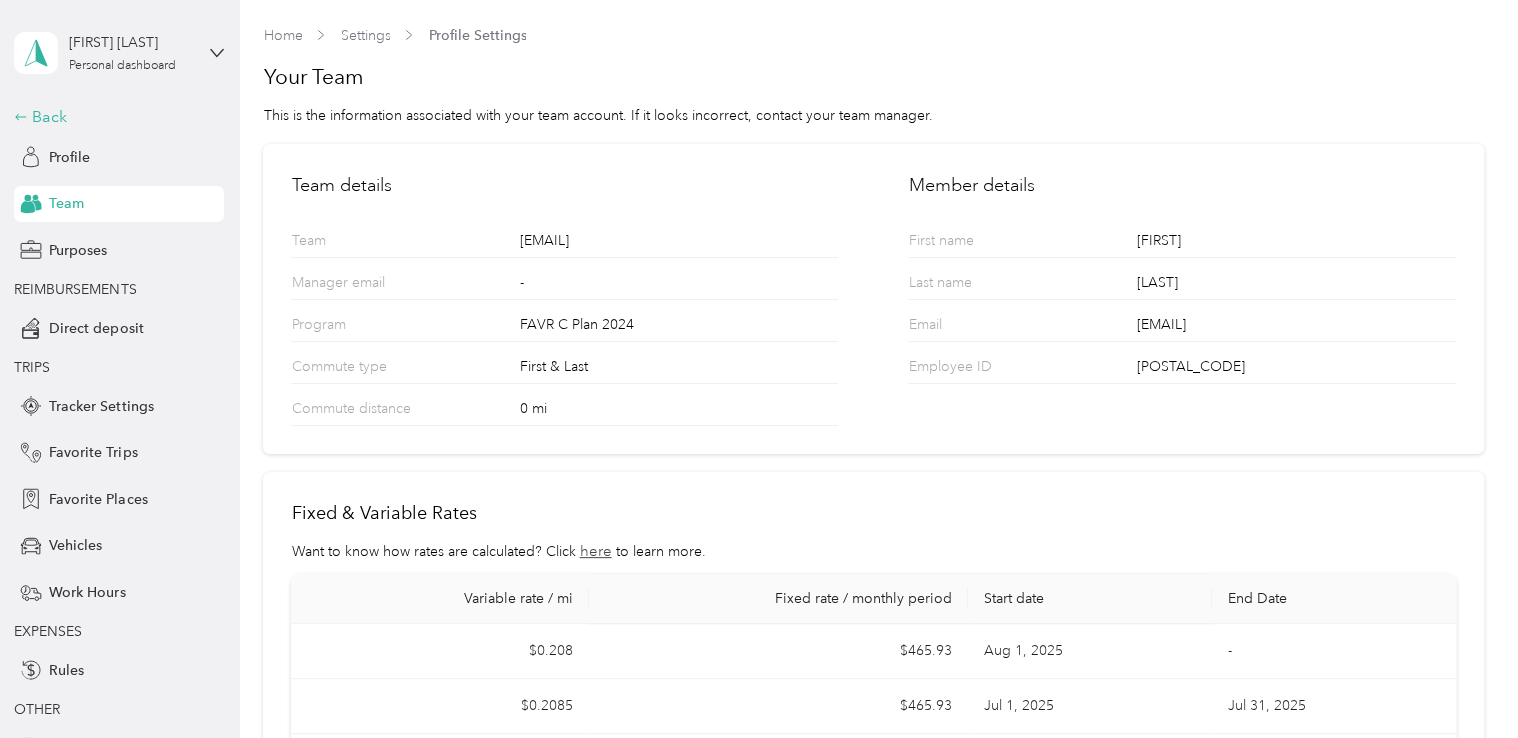 click 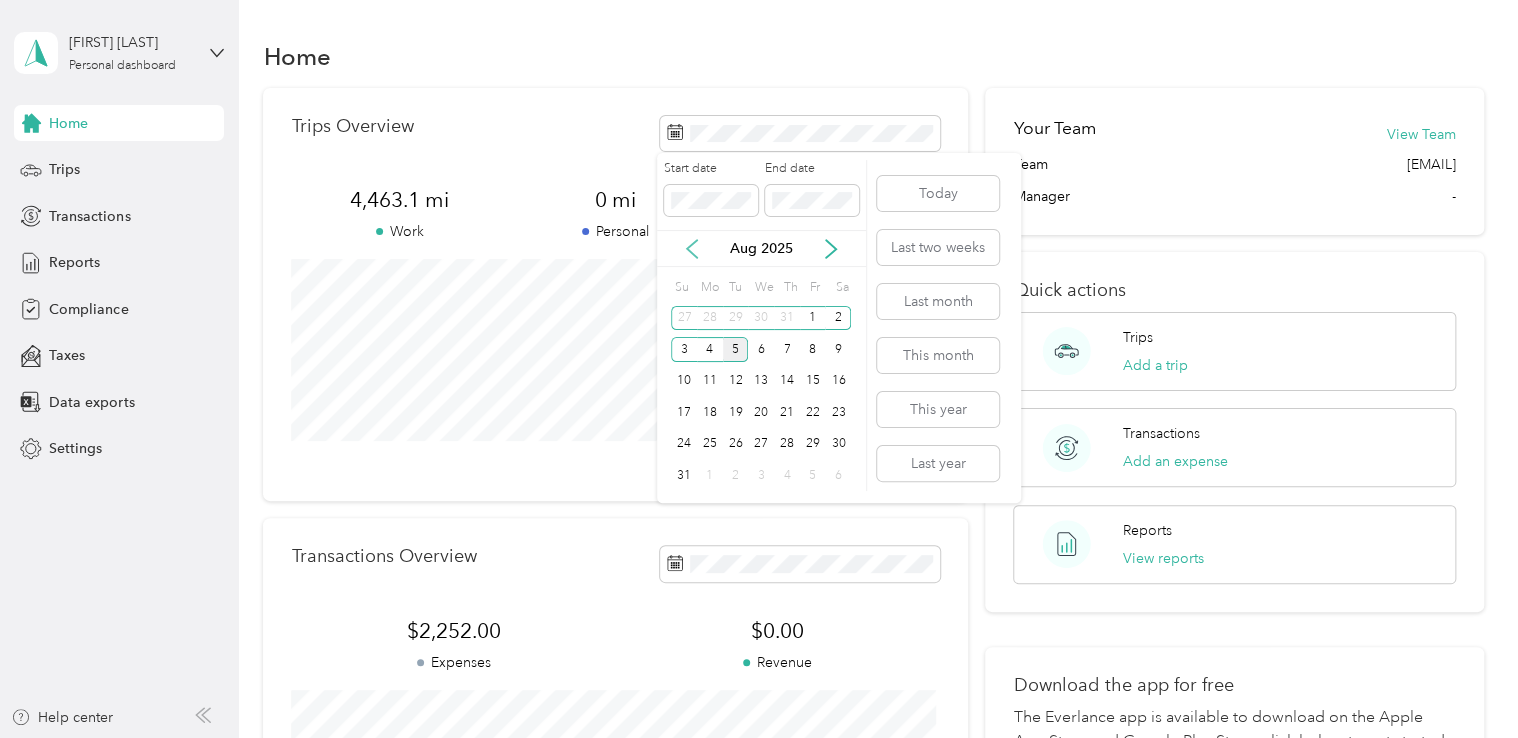 click 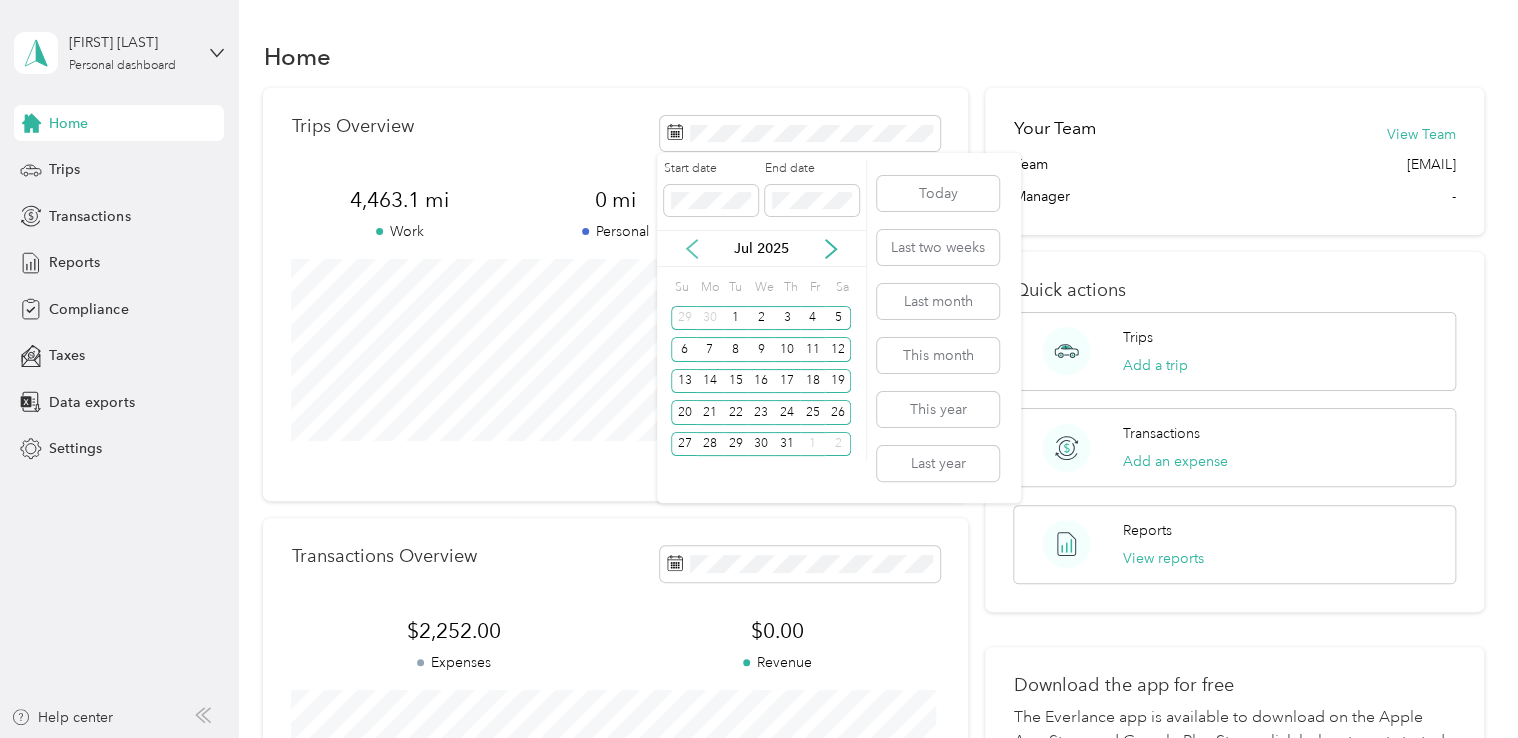 click 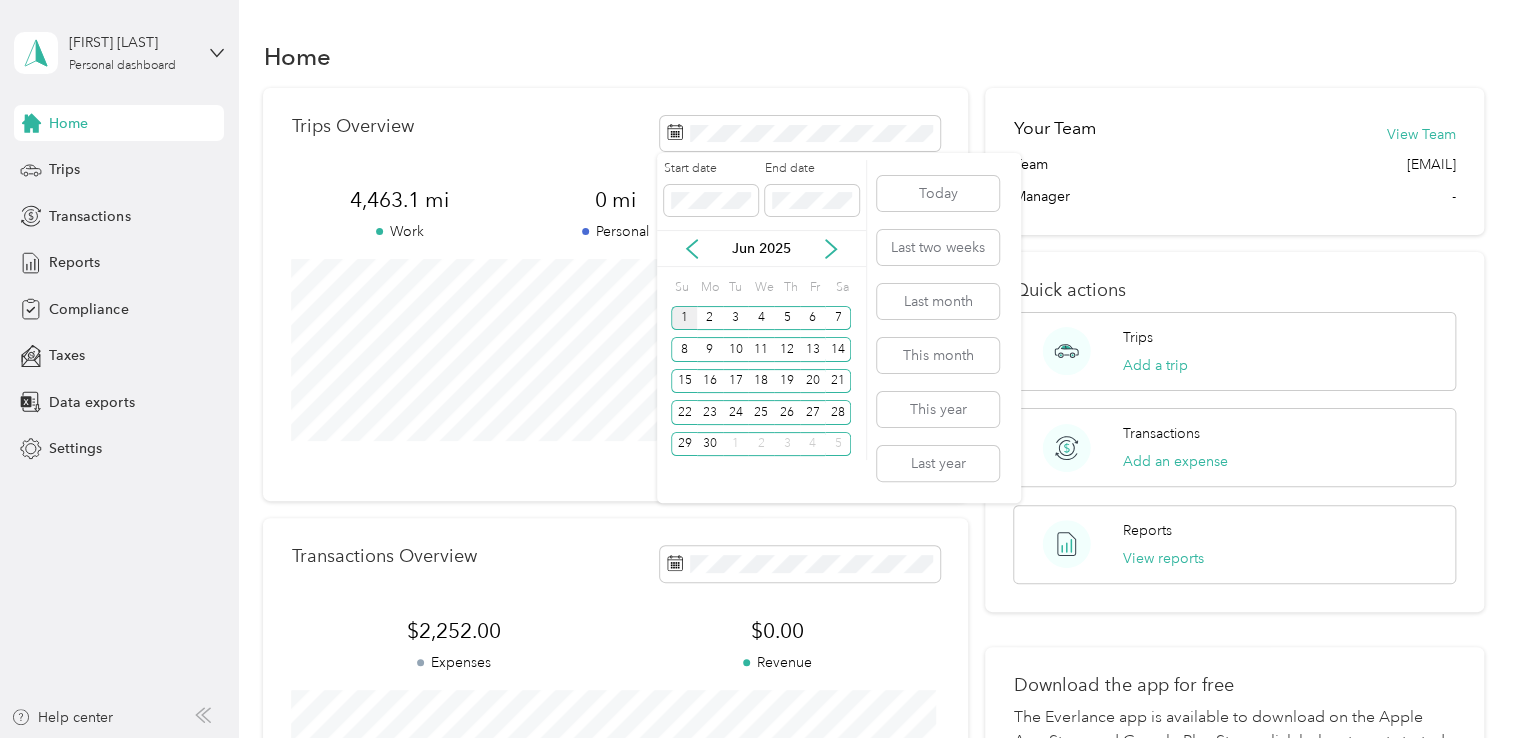 click on "1" at bounding box center [684, 318] 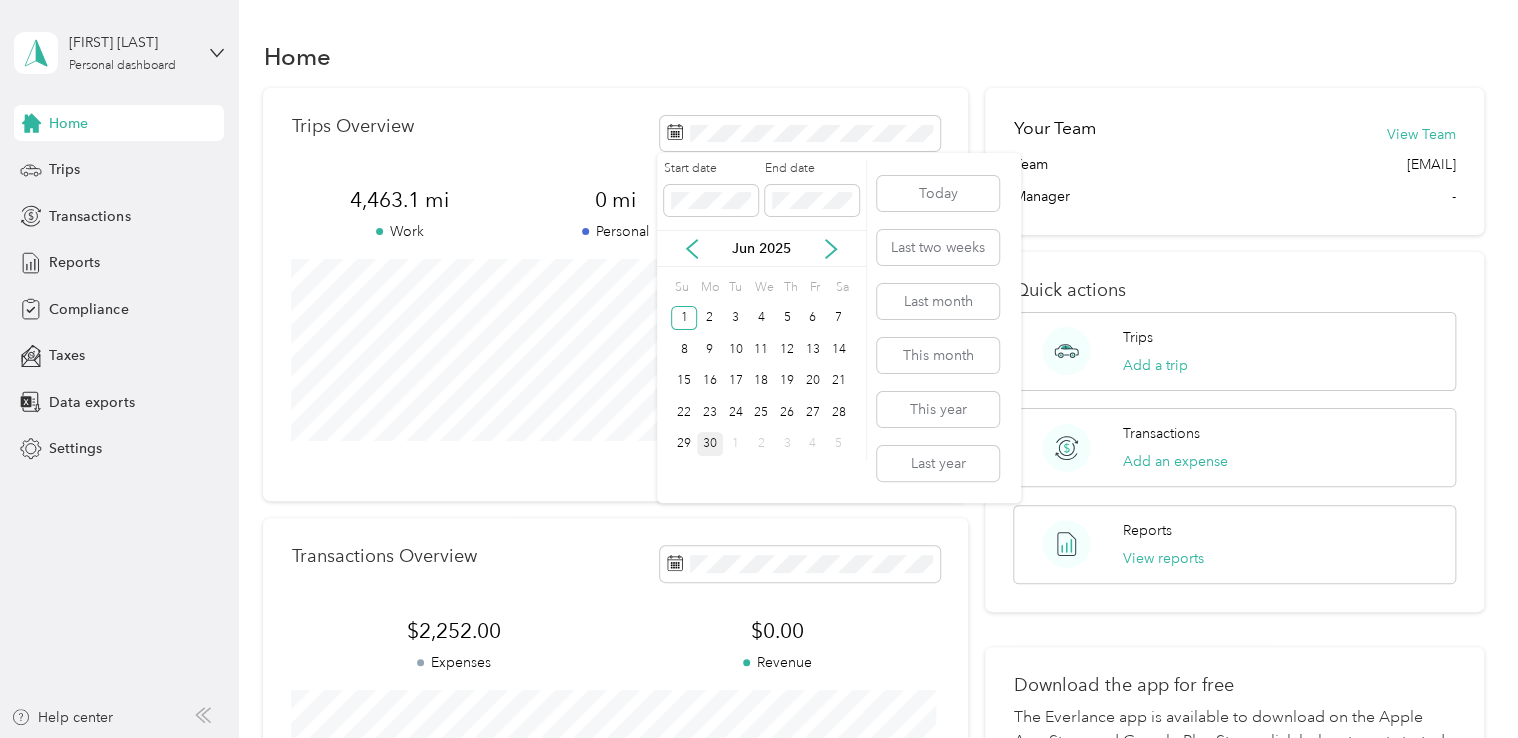 click on "30" at bounding box center (710, 444) 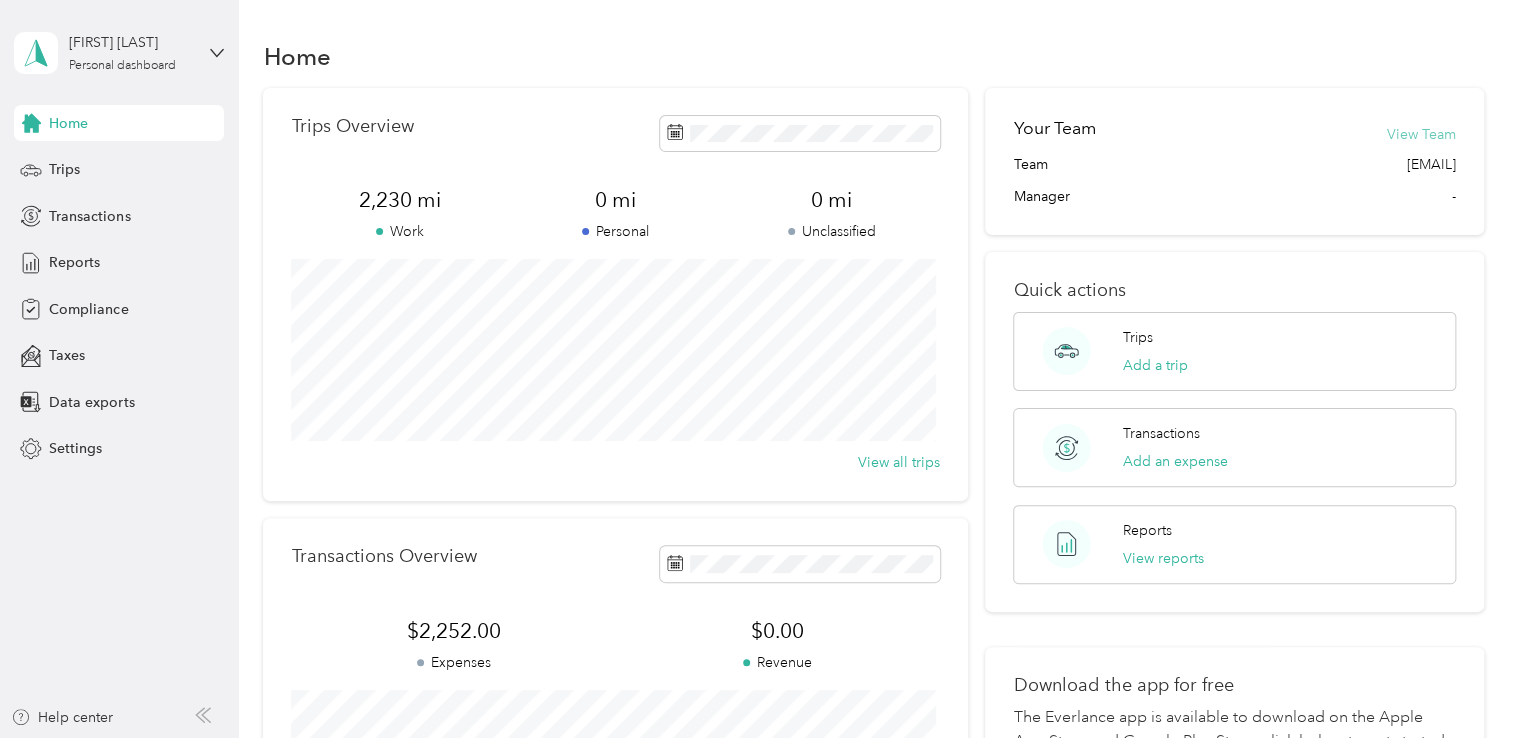 click on "View Team" at bounding box center (1421, 134) 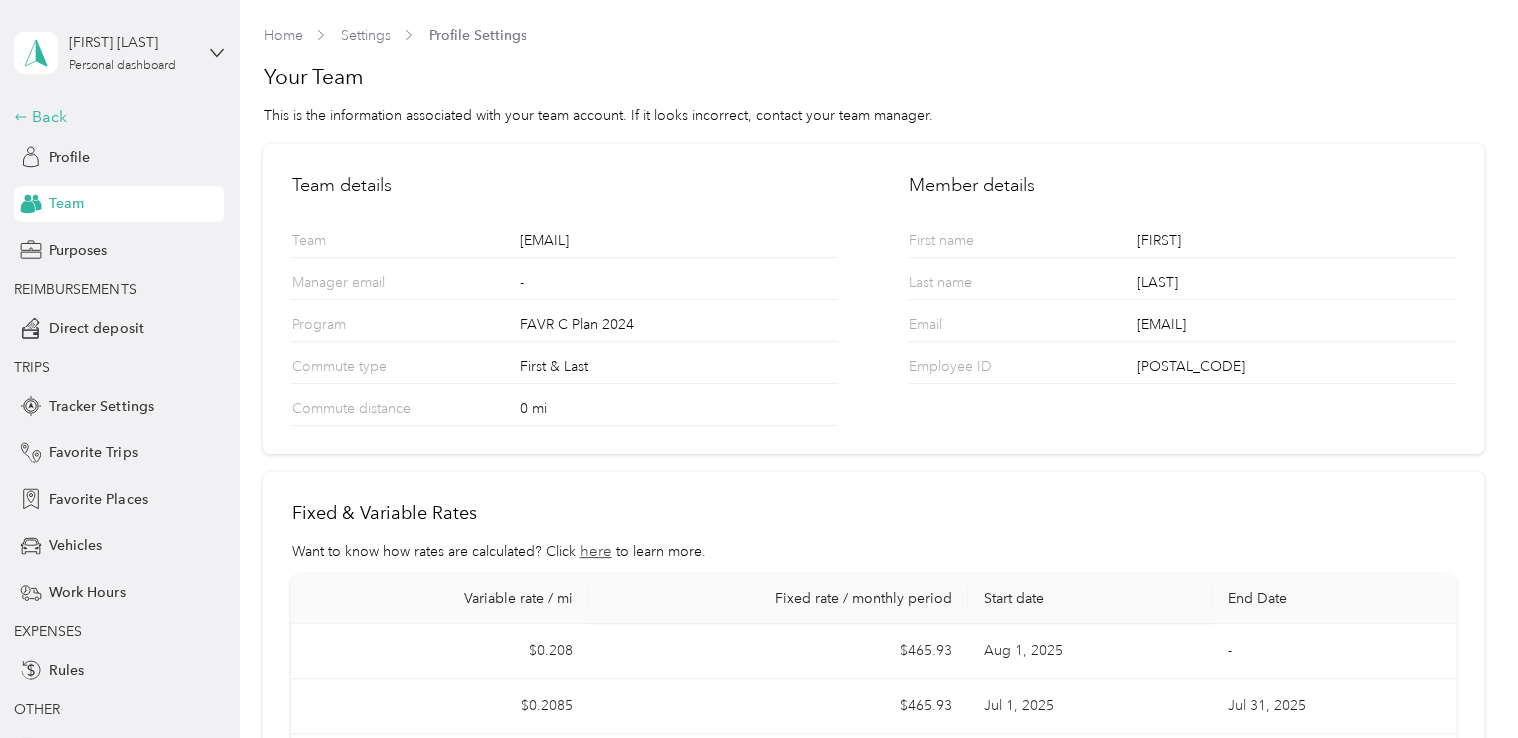 click on "Back" at bounding box center [114, 117] 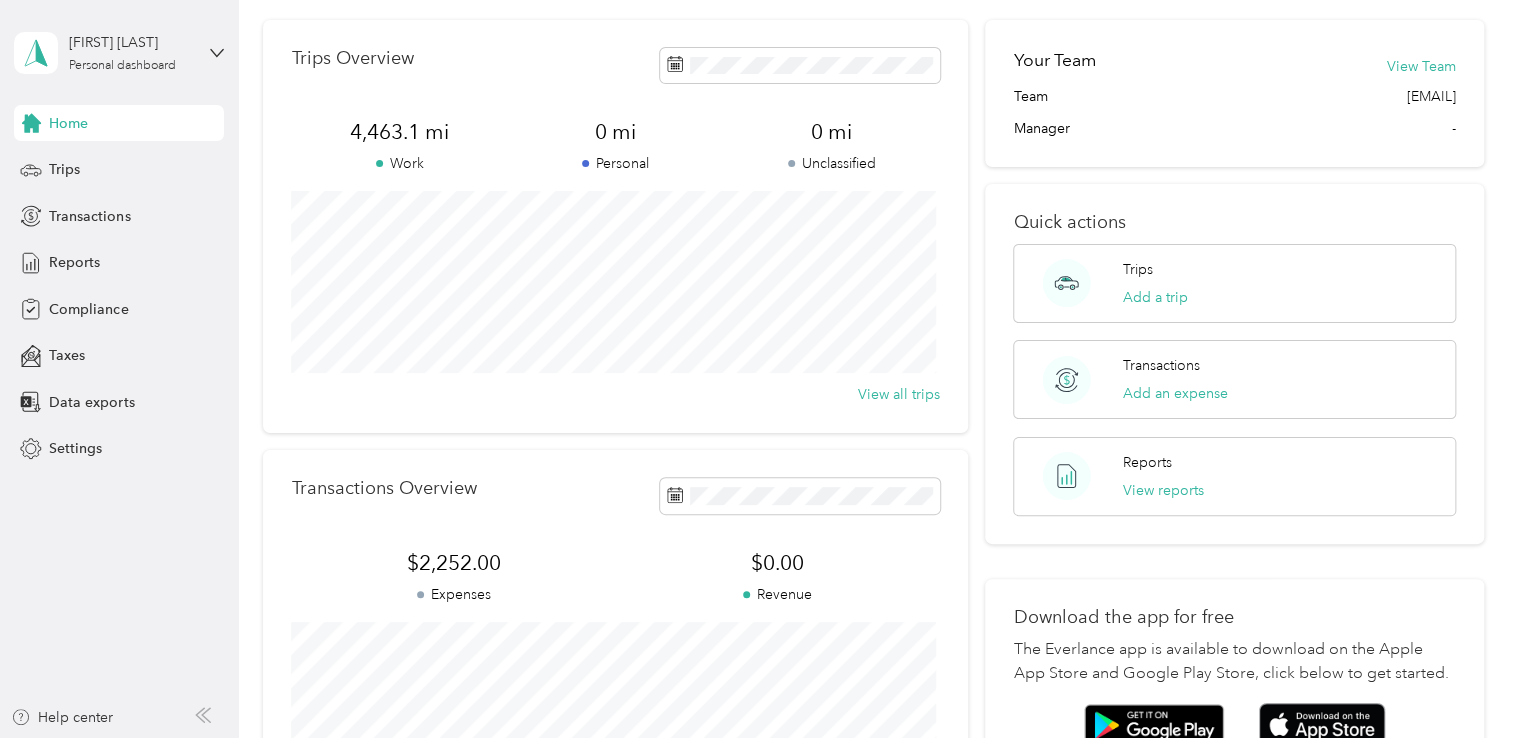 scroll, scrollTop: 0, scrollLeft: 0, axis: both 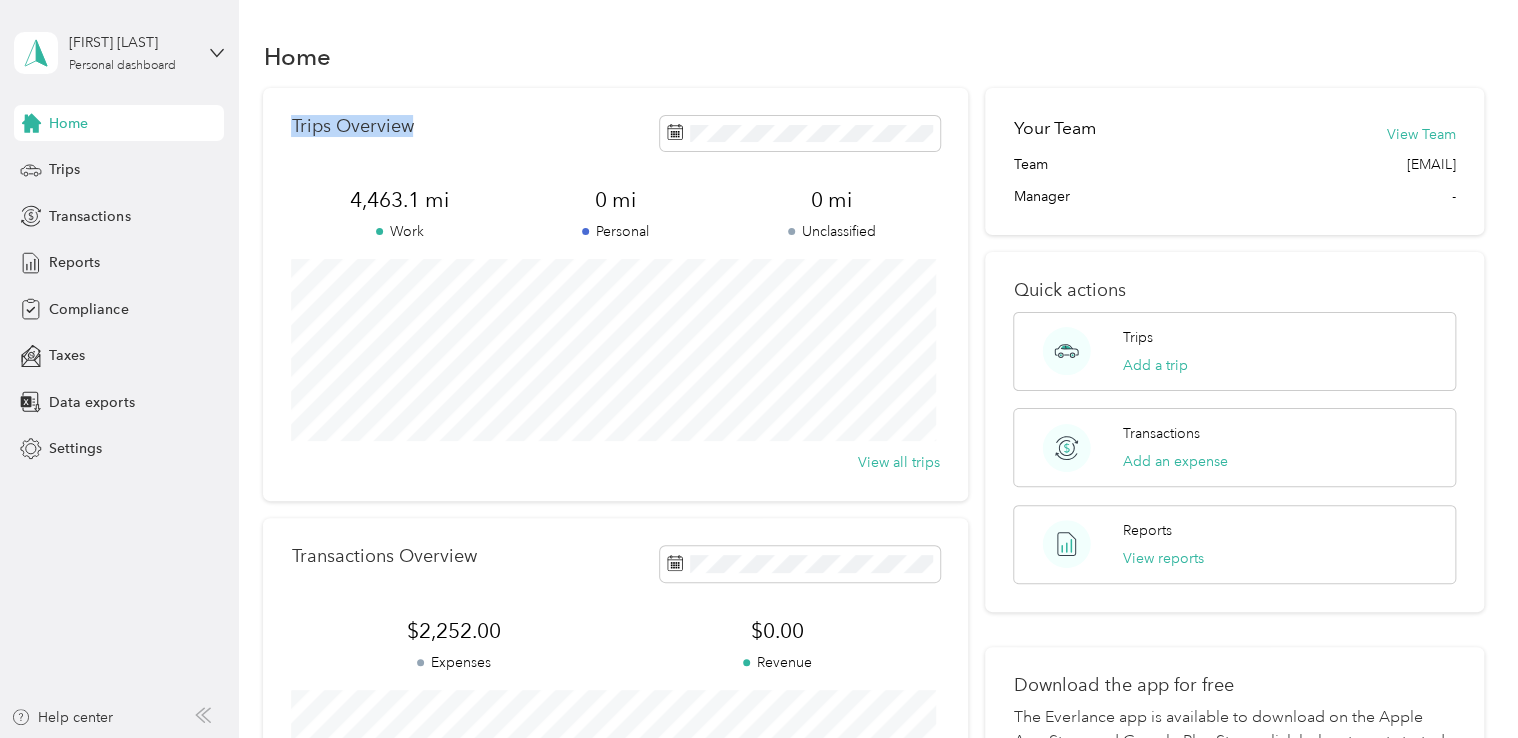 drag, startPoint x: 294, startPoint y: 126, endPoint x: 415, endPoint y: 138, distance: 121.59358 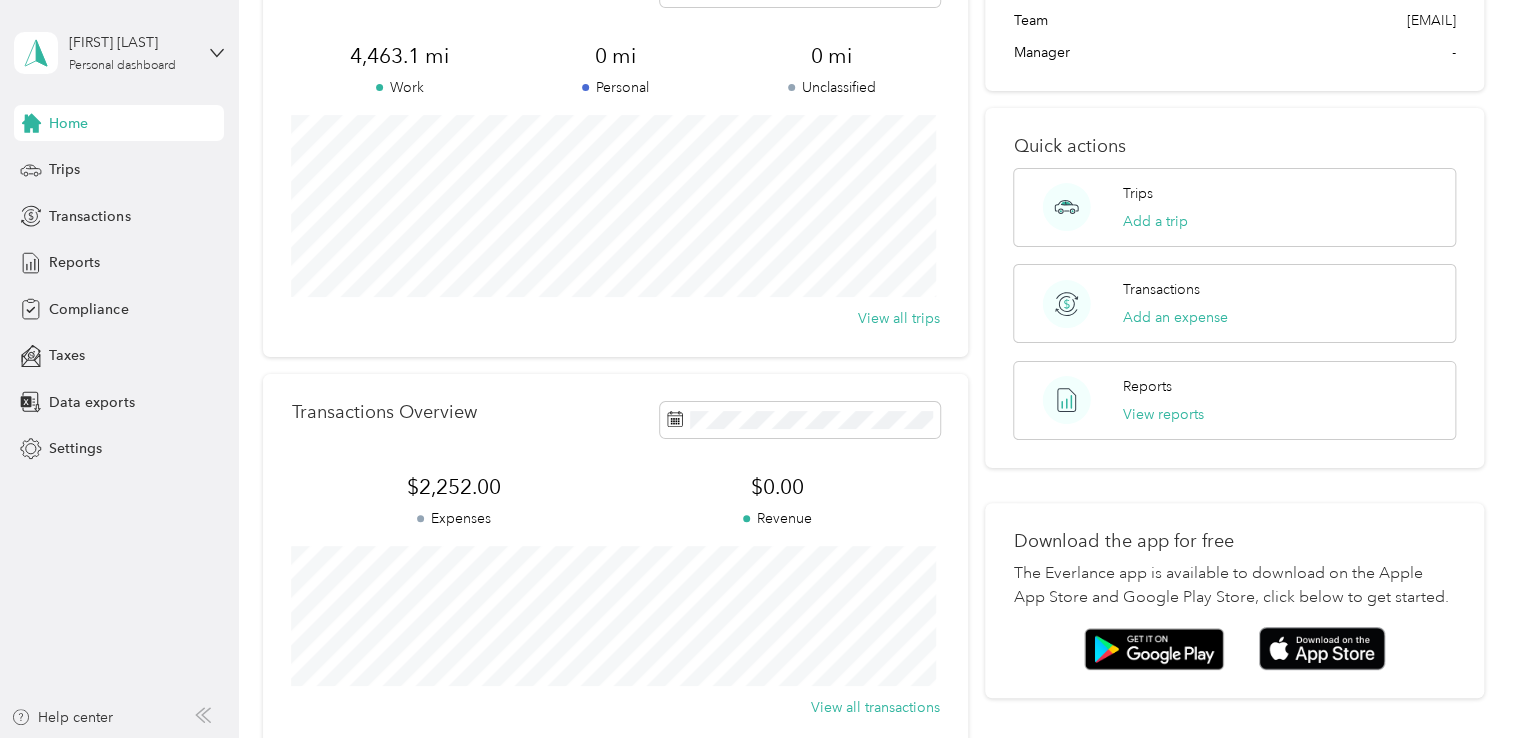 scroll, scrollTop: 0, scrollLeft: 0, axis: both 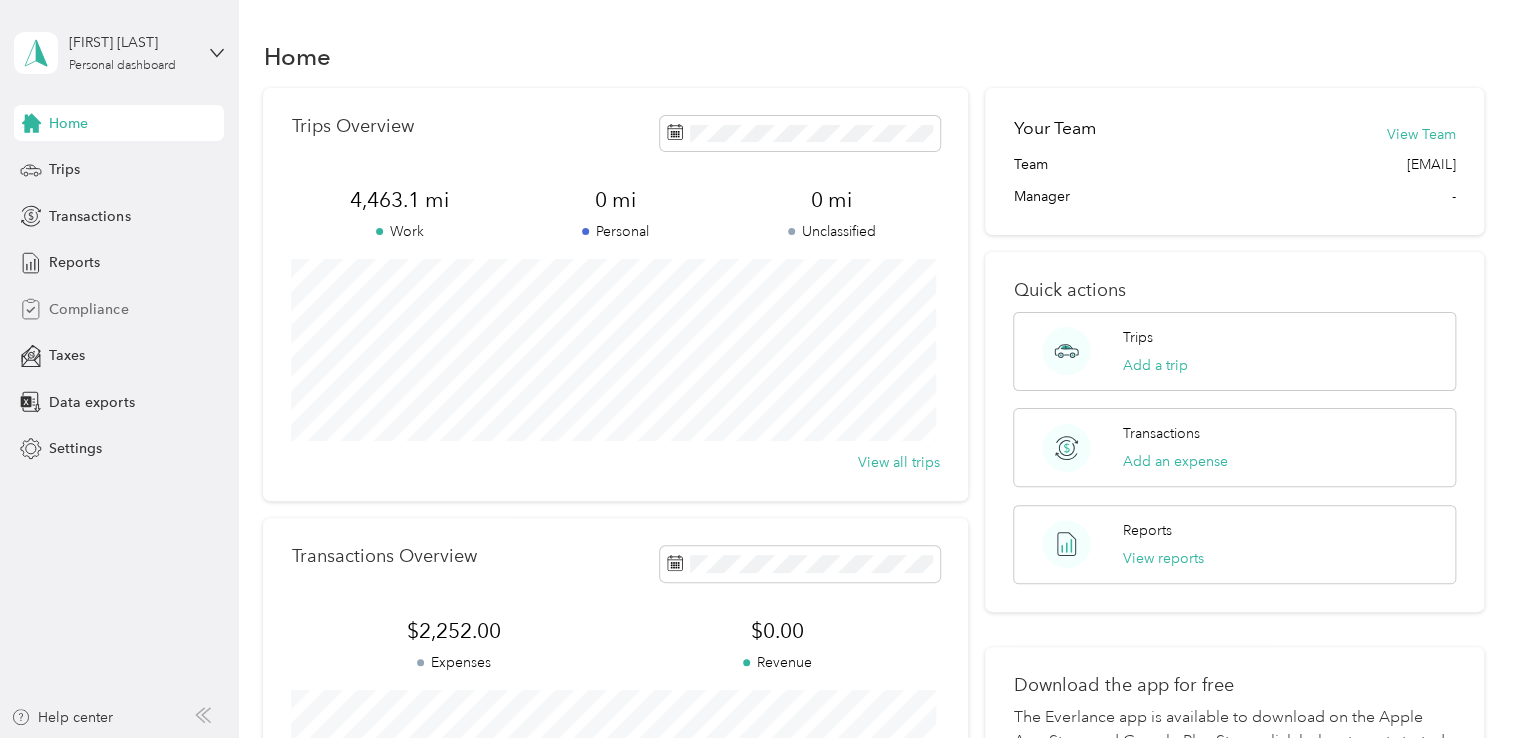 click on "Compliance" at bounding box center [88, 309] 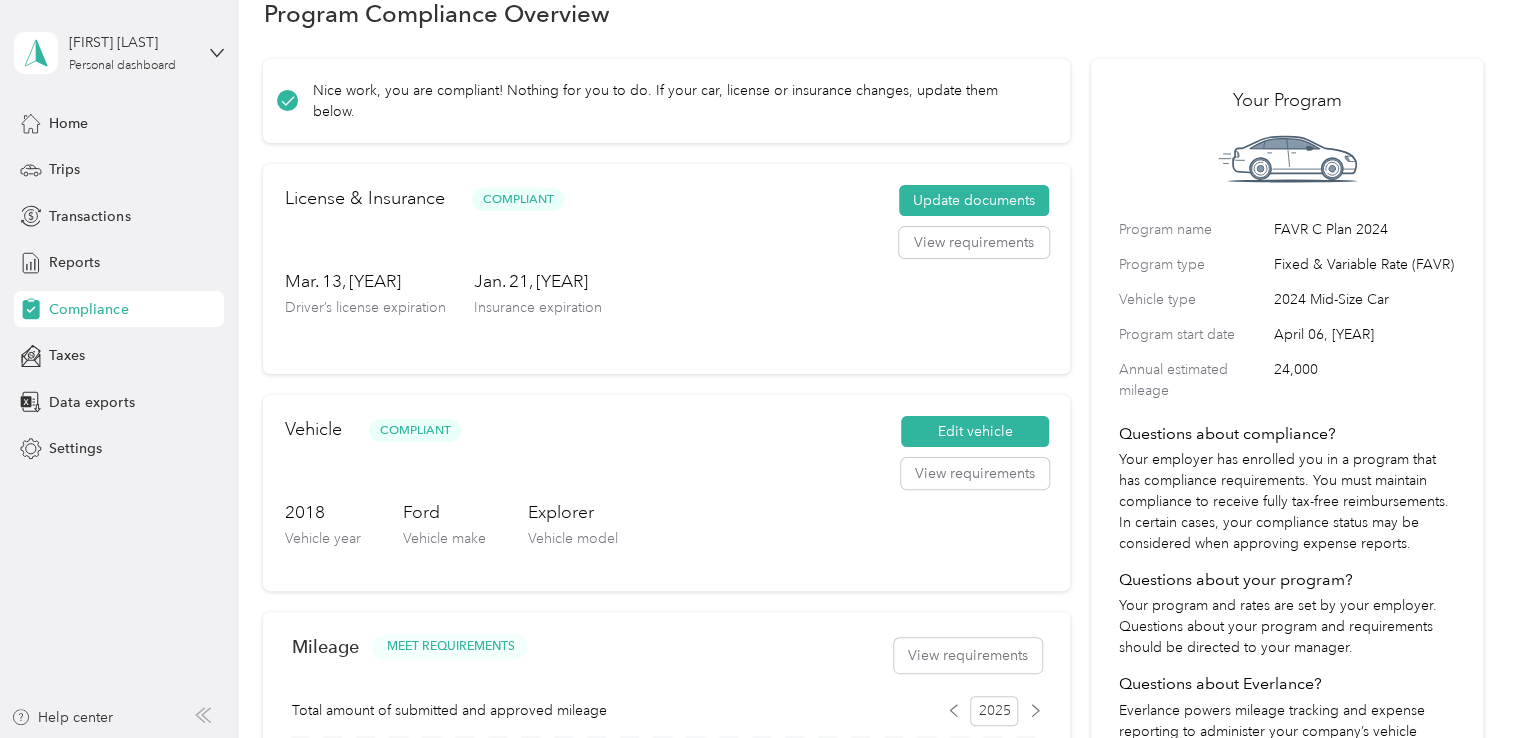 scroll, scrollTop: 0, scrollLeft: 0, axis: both 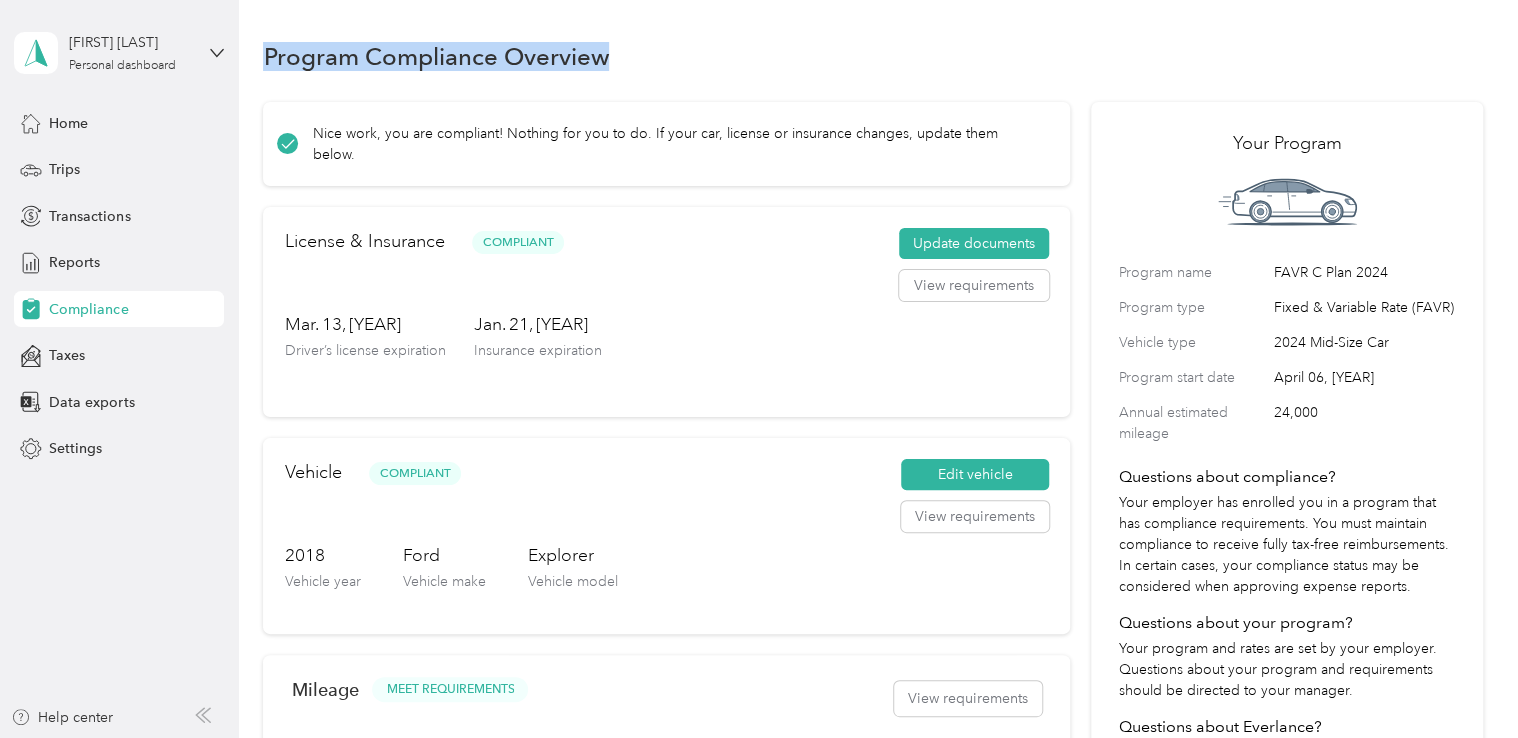 drag, startPoint x: 264, startPoint y: 54, endPoint x: 600, endPoint y: 53, distance: 336.0015 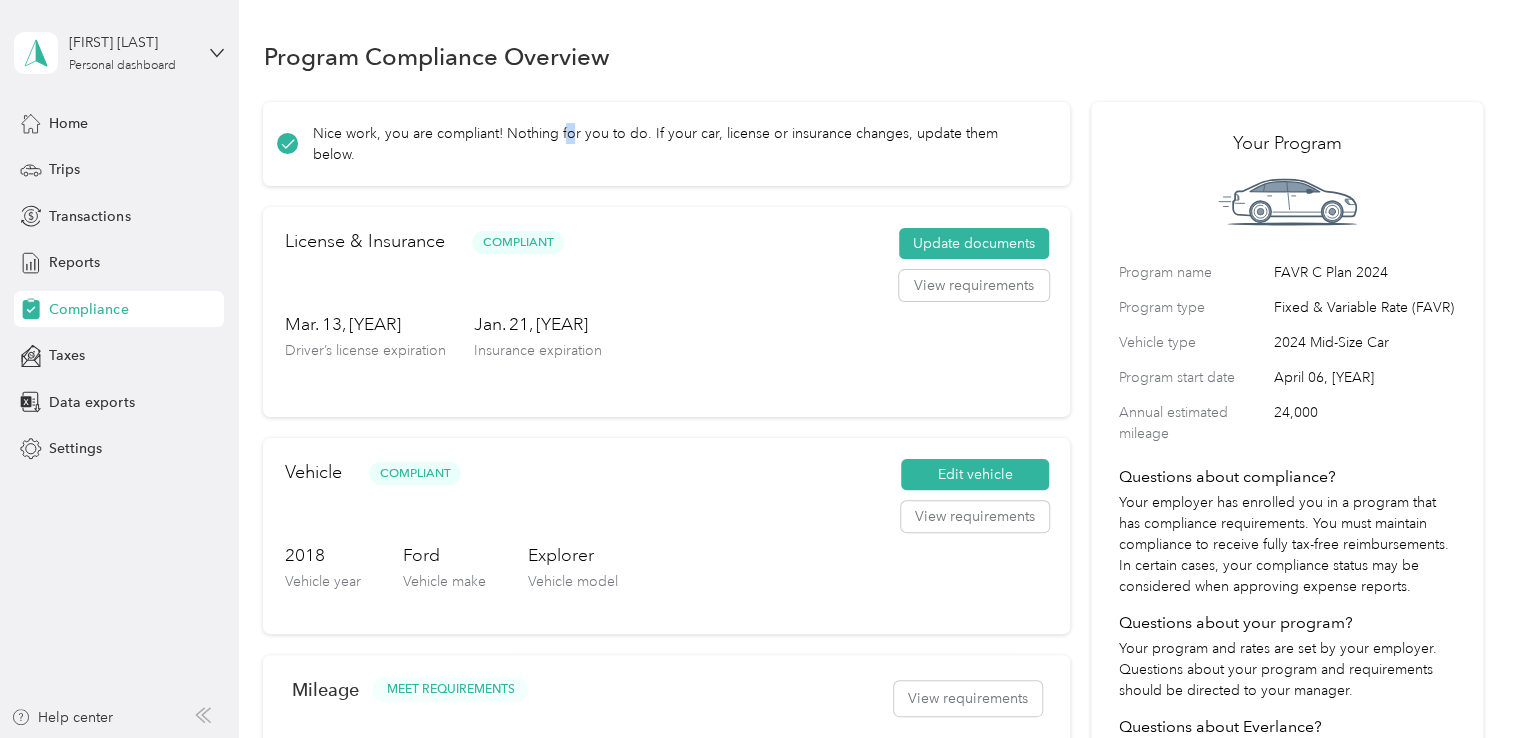 drag, startPoint x: 600, startPoint y: 53, endPoint x: 568, endPoint y: 92, distance: 50.447994 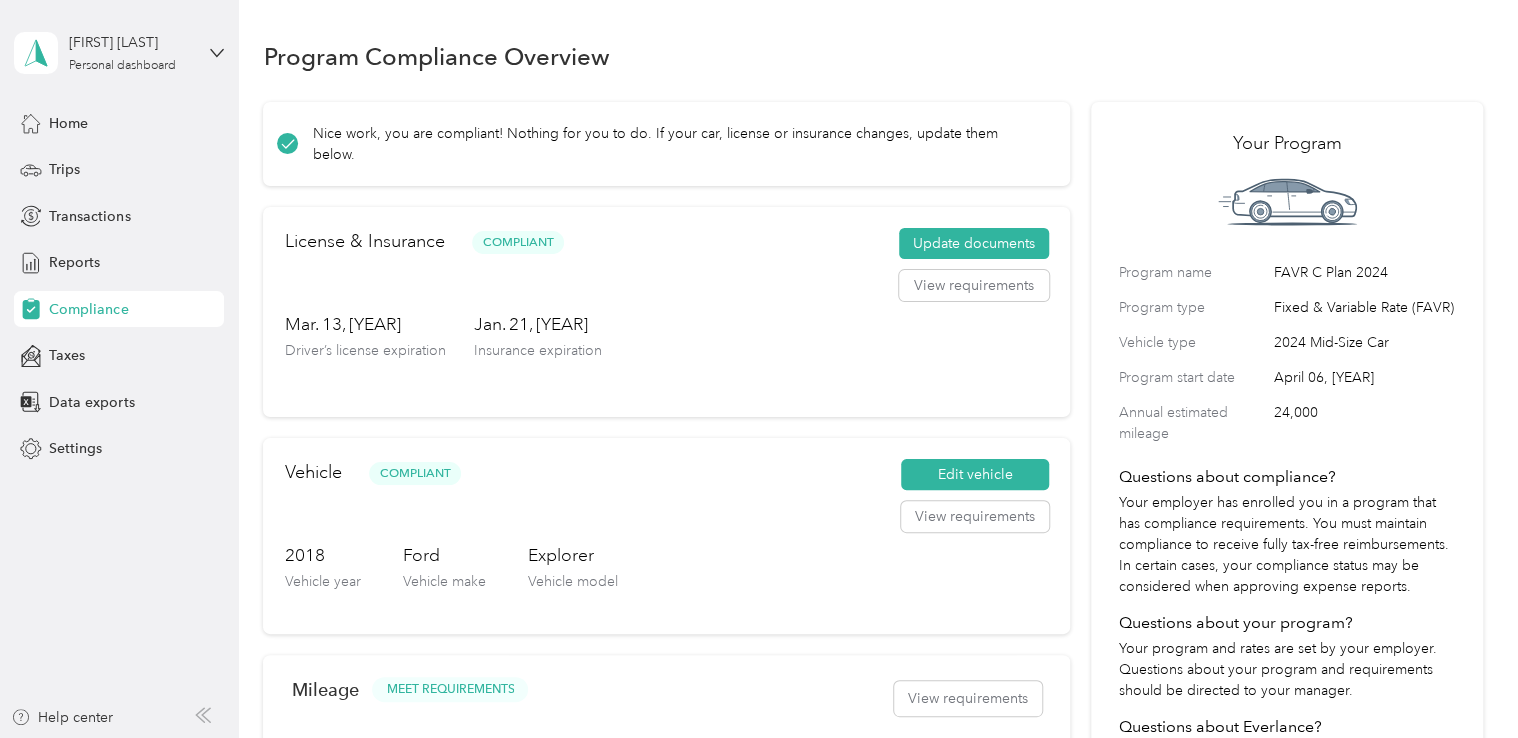 click on "Program Compliance Overview Nice work, you are compliant! Nothing for you to do. If your car, license or insurance changes, update them below. License & Insurance Compliant Update documents View requirements Mar. 13, [YEAR] Driver’s license expiration Jan. 21, [YEAR] Insurance expiration Update documents View requirements Vehicle Compliant Edit vehicle View requirements 2018 Vehicle year Ford Vehicle make Explorer Vehicle model Edit vehicle View requirements Mileage MEET REQUIREMENTS View requirements Total amount of submitted and approved mileage 2025 Actual mileage Required mileage Annualized mileage Compliance history View history View your historical compliance statuses by month. View history Your Program Program name FAVR C Plan 2024 Program type Fixed & Variable Rate (FAVR) Vehicle type 2024 Mid-Size Car Program start date April 06, [YEAR] Annual estimated mileage 24,000 Questions about compliance? Questions about your program? Questions about Everlance? Chat with Everlance customer support" at bounding box center (873, 699) 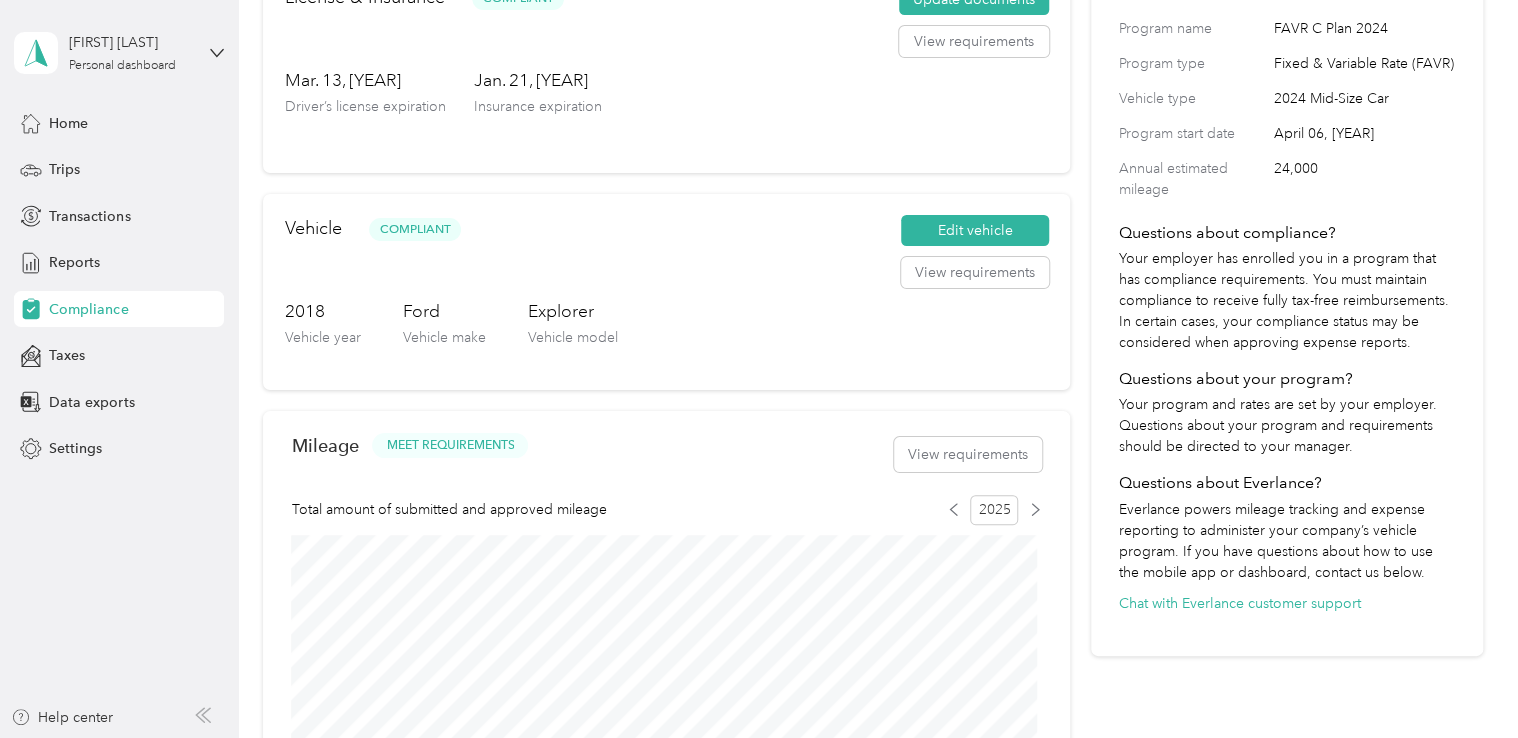 scroll, scrollTop: 0, scrollLeft: 0, axis: both 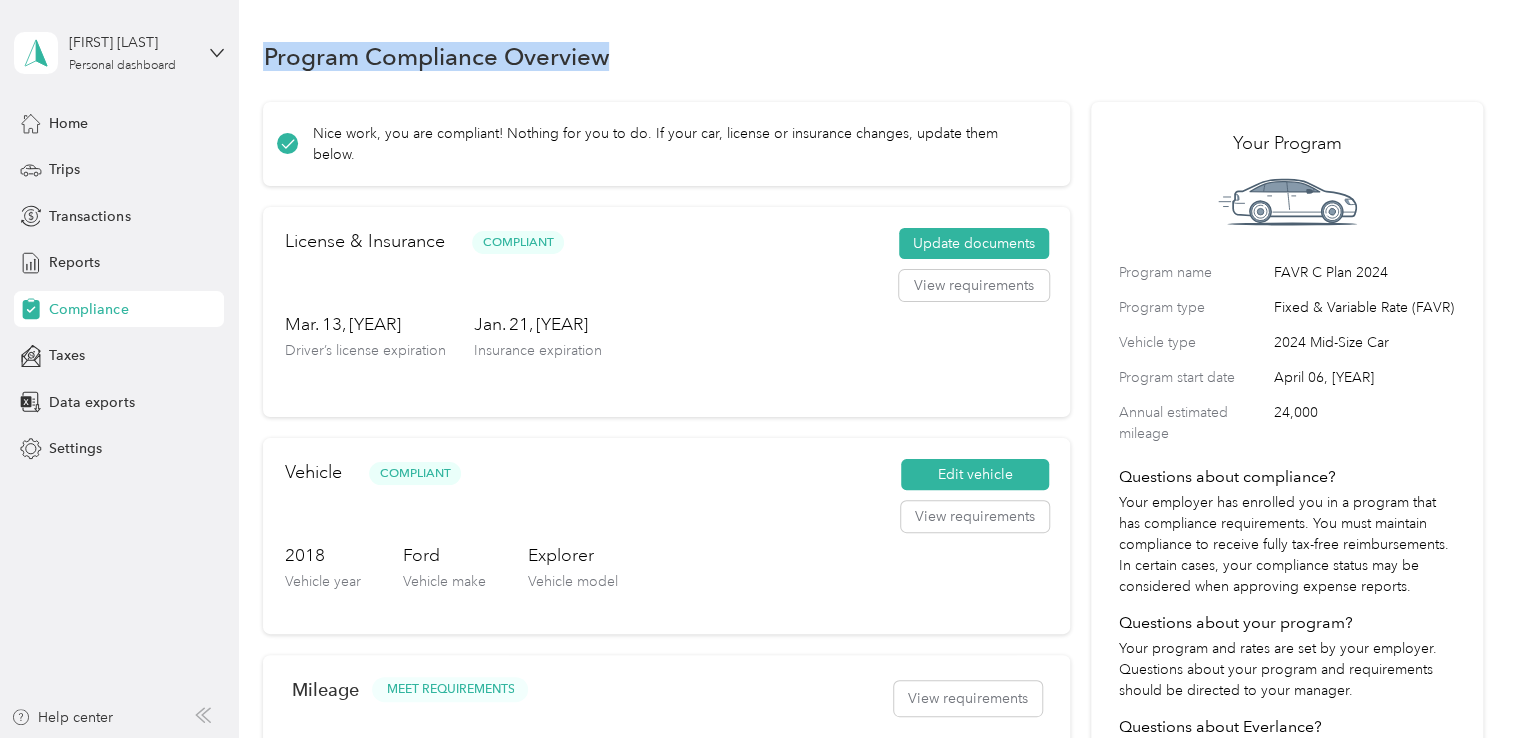 drag, startPoint x: 268, startPoint y: 55, endPoint x: 624, endPoint y: 74, distance: 356.50665 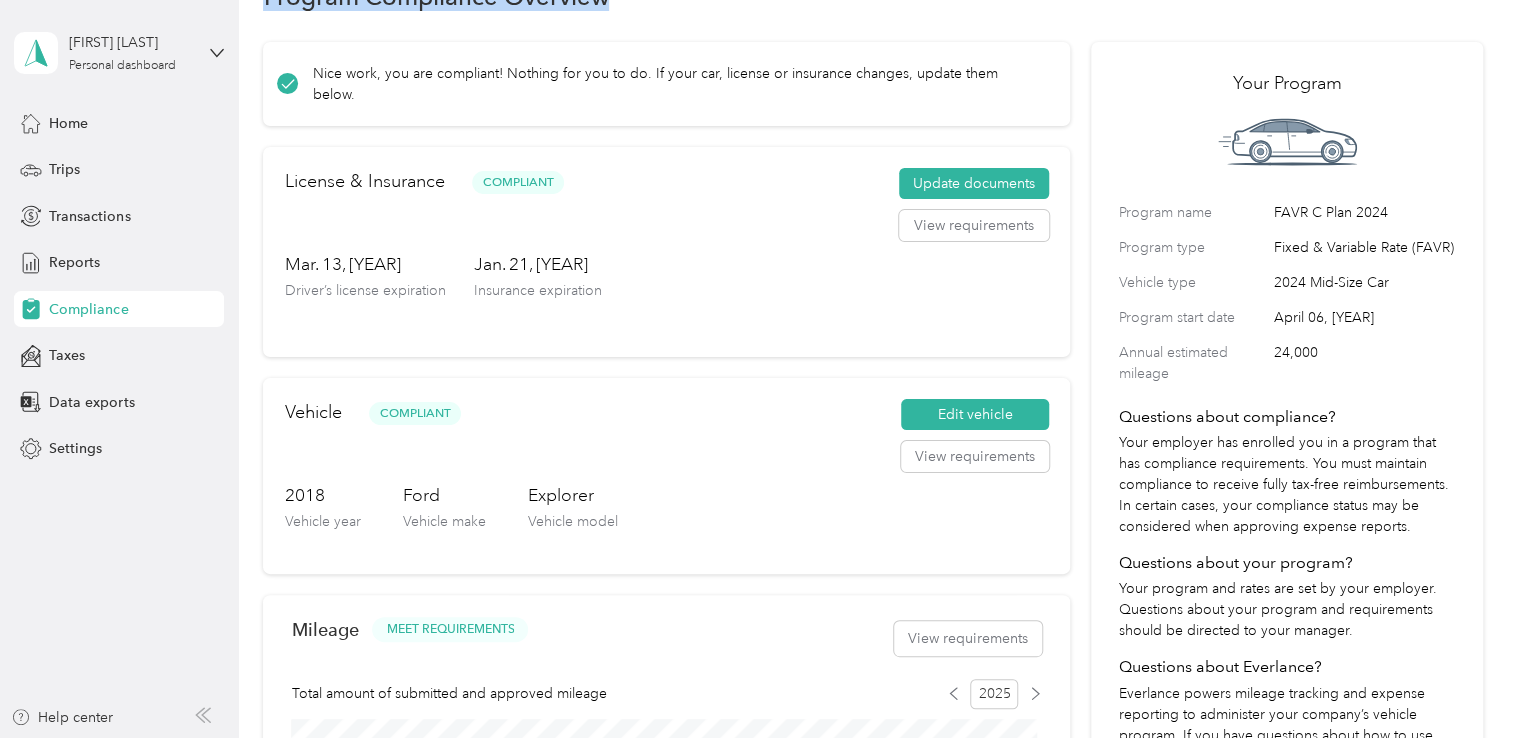 scroll, scrollTop: 0, scrollLeft: 0, axis: both 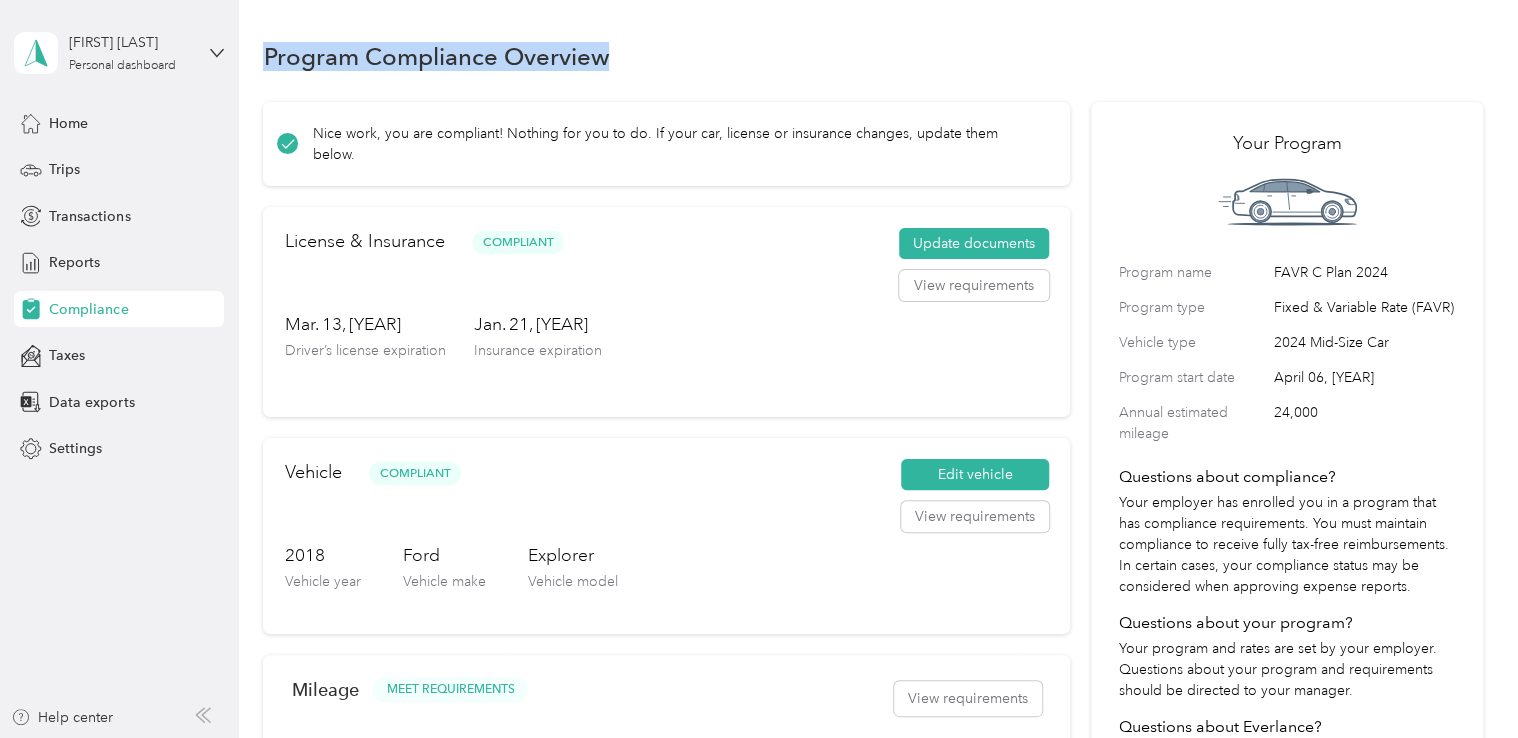 click on "Program Compliance Overview" at bounding box center (873, 56) 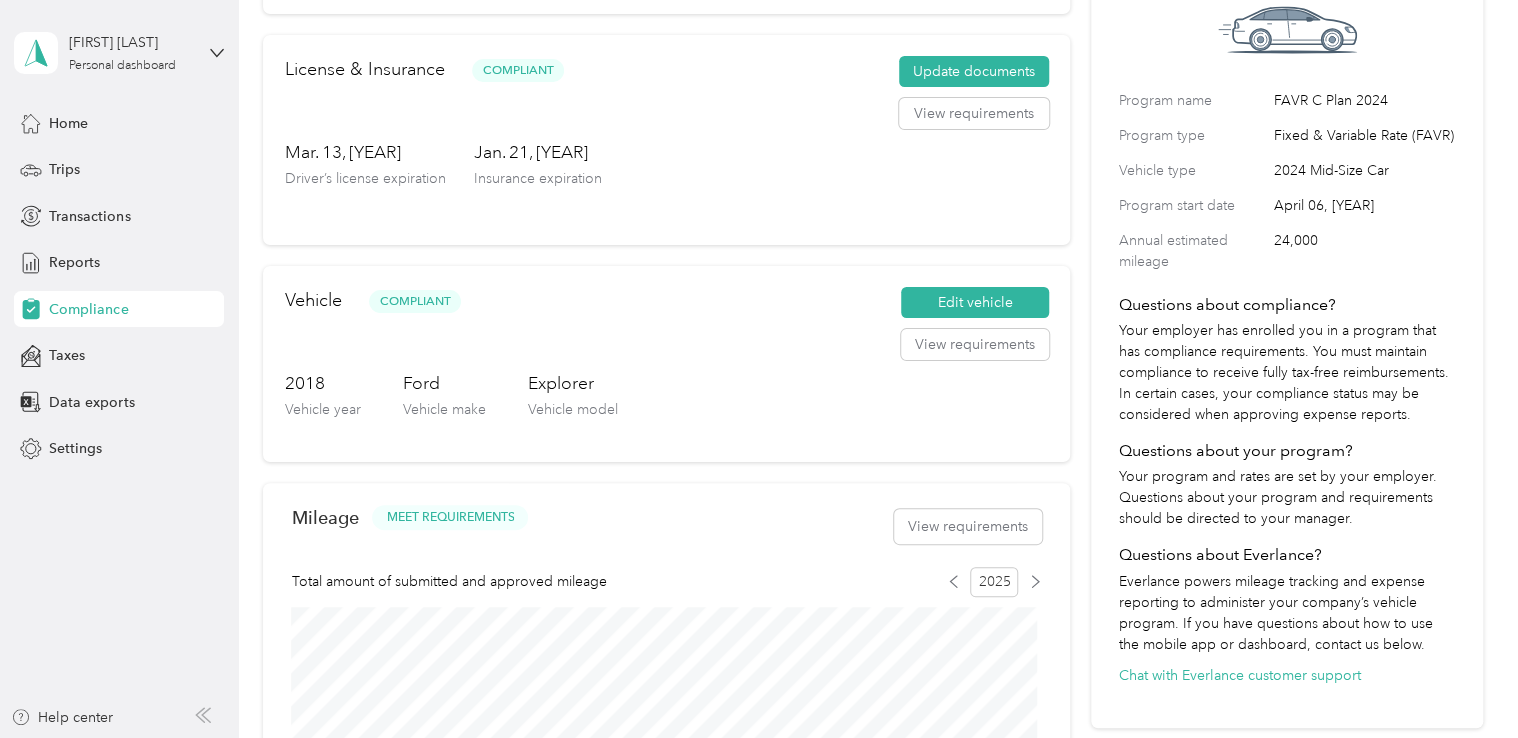 scroll, scrollTop: 0, scrollLeft: 0, axis: both 